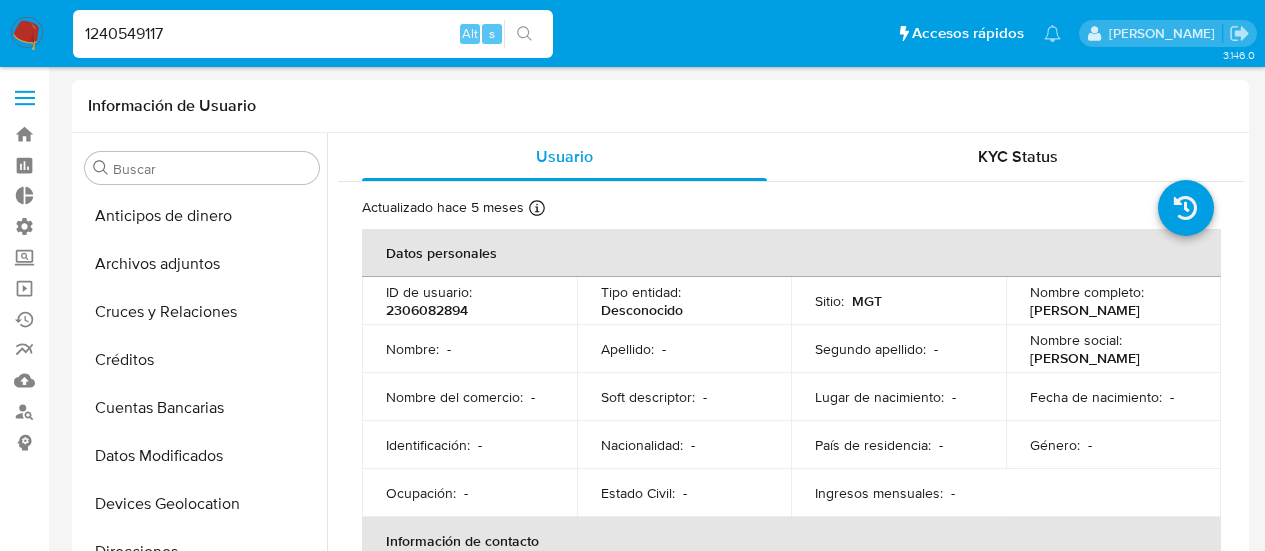 select on "10" 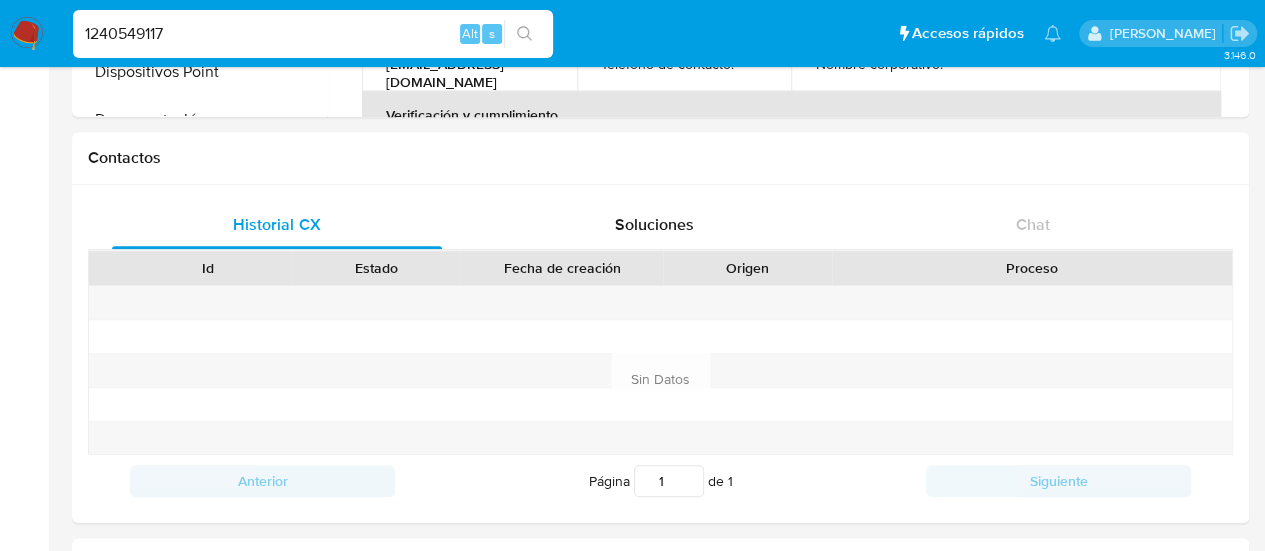 scroll, scrollTop: 797, scrollLeft: 0, axis: vertical 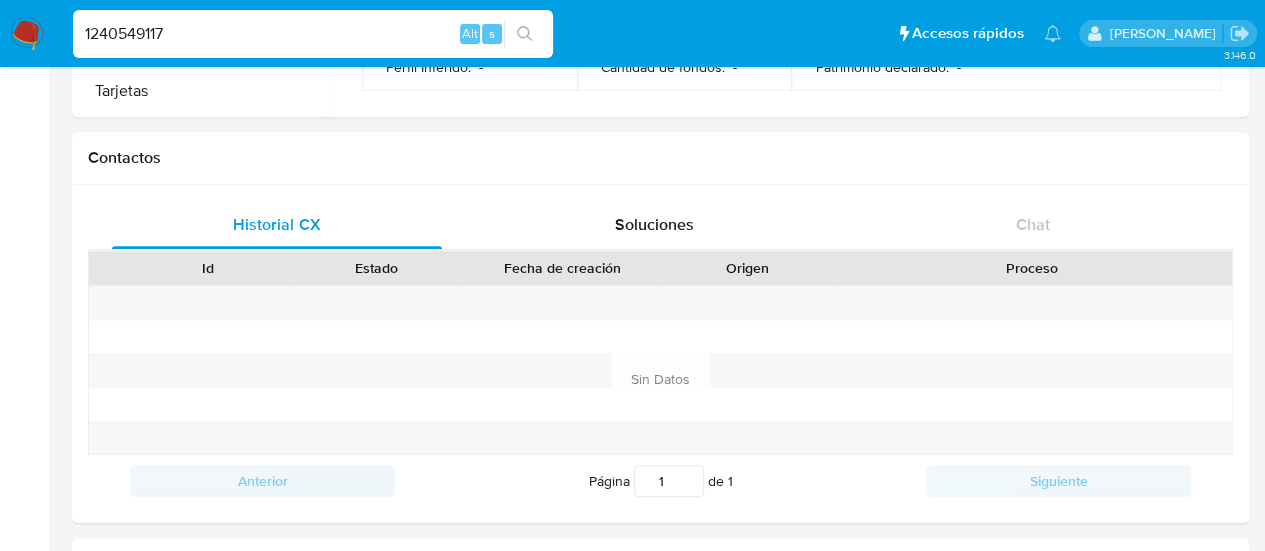 type on "1240549117" 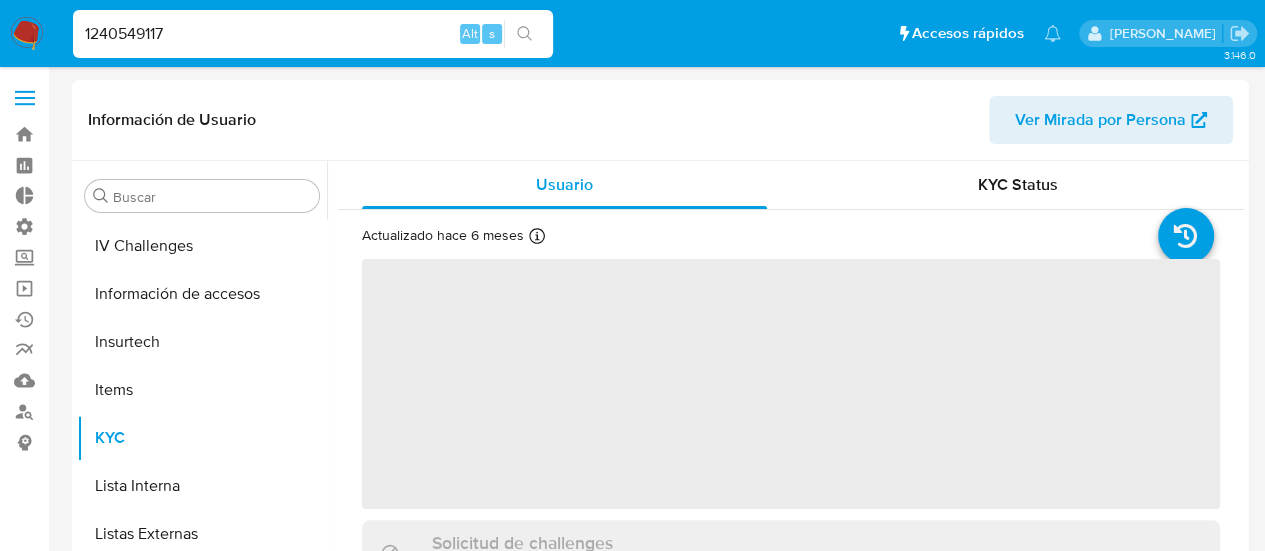scroll, scrollTop: 797, scrollLeft: 0, axis: vertical 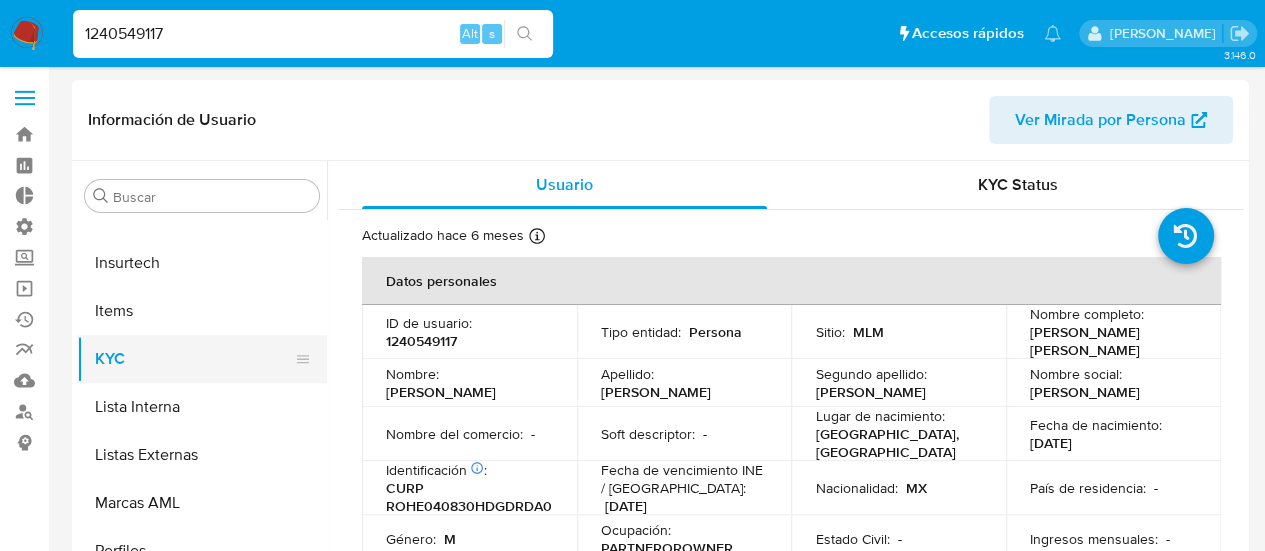 select on "10" 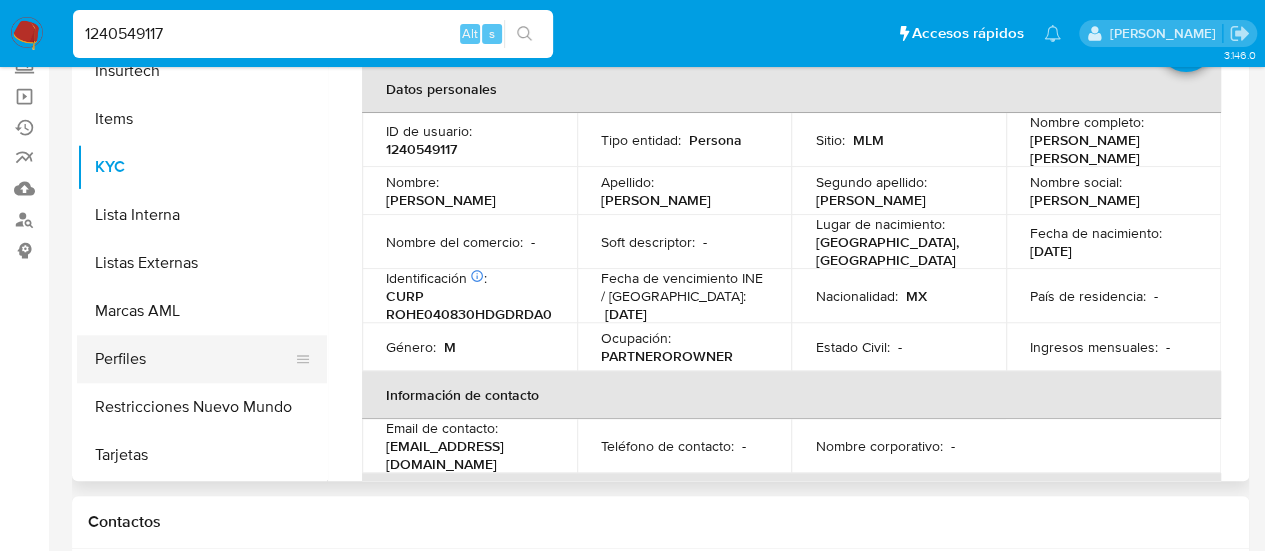 scroll, scrollTop: 200, scrollLeft: 0, axis: vertical 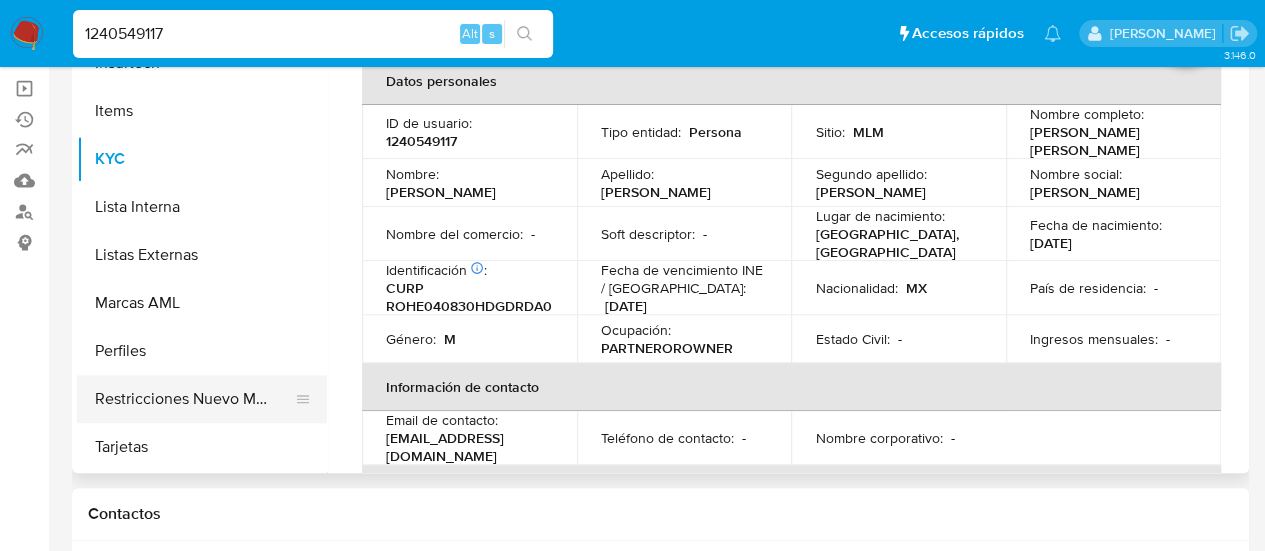 click on "Restricciones Nuevo Mundo" at bounding box center [194, 399] 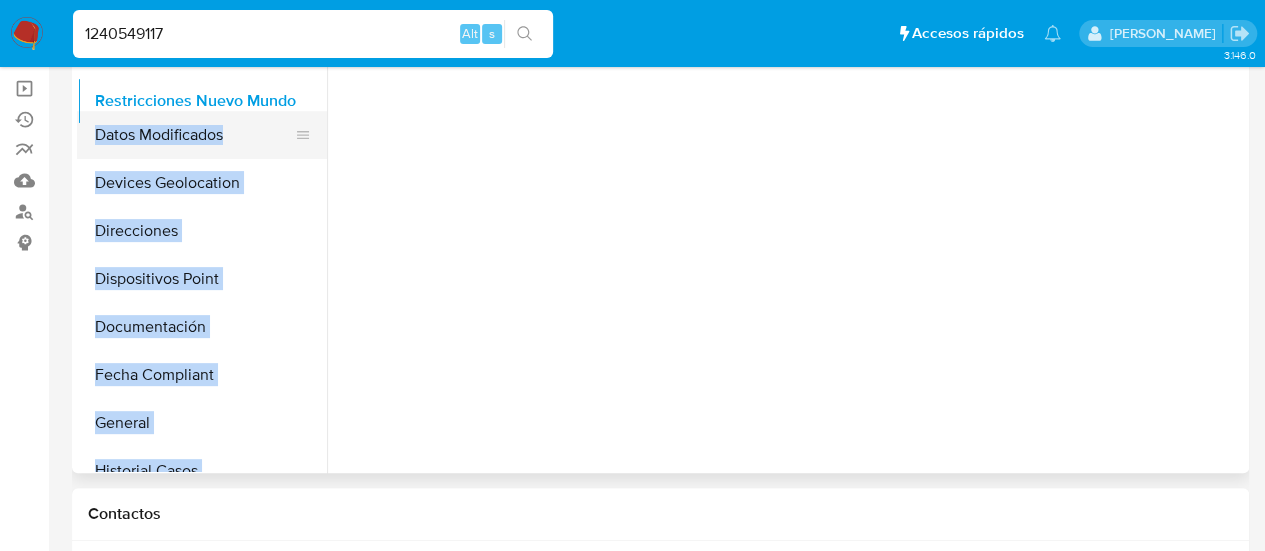 scroll, scrollTop: 0, scrollLeft: 0, axis: both 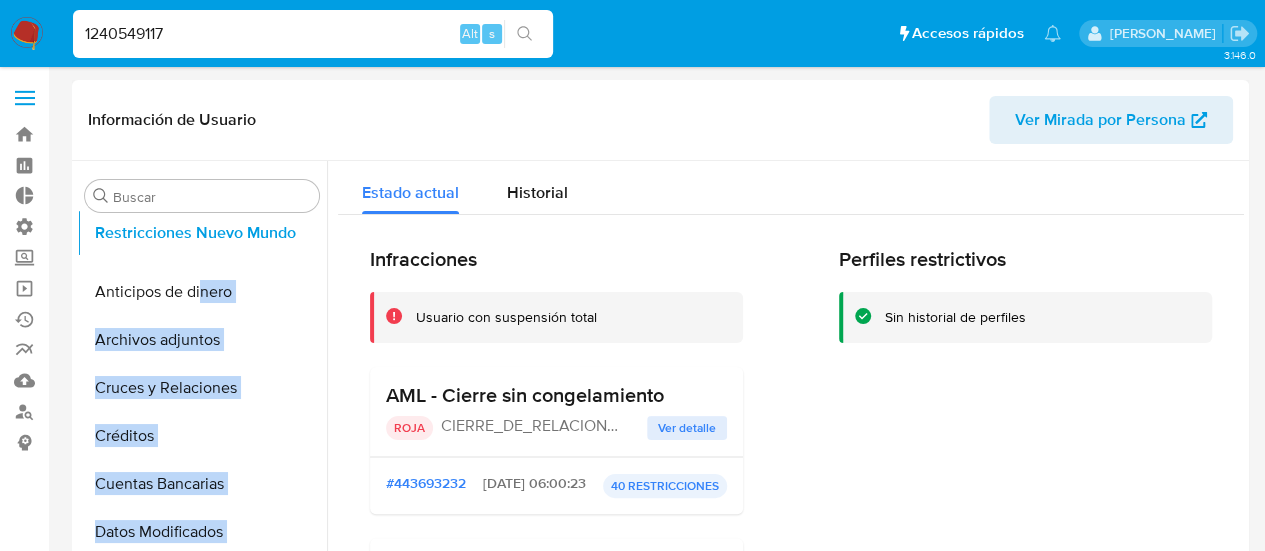 drag, startPoint x: 296, startPoint y: 397, endPoint x: 202, endPoint y: 259, distance: 166.97305 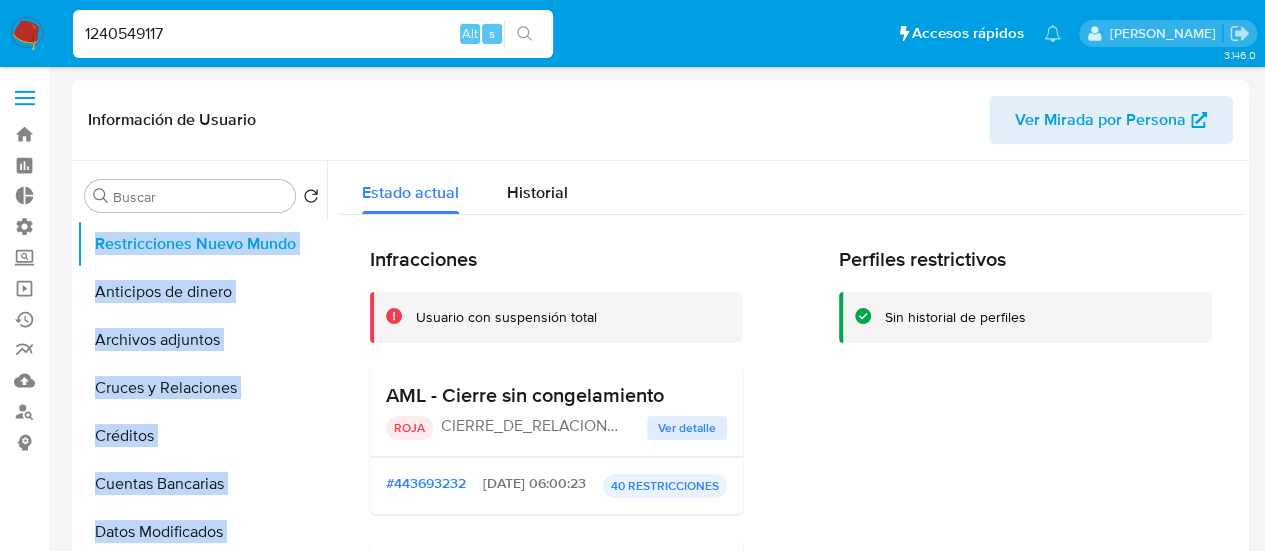 click on "Usuario con suspensión total" at bounding box center (556, 317) 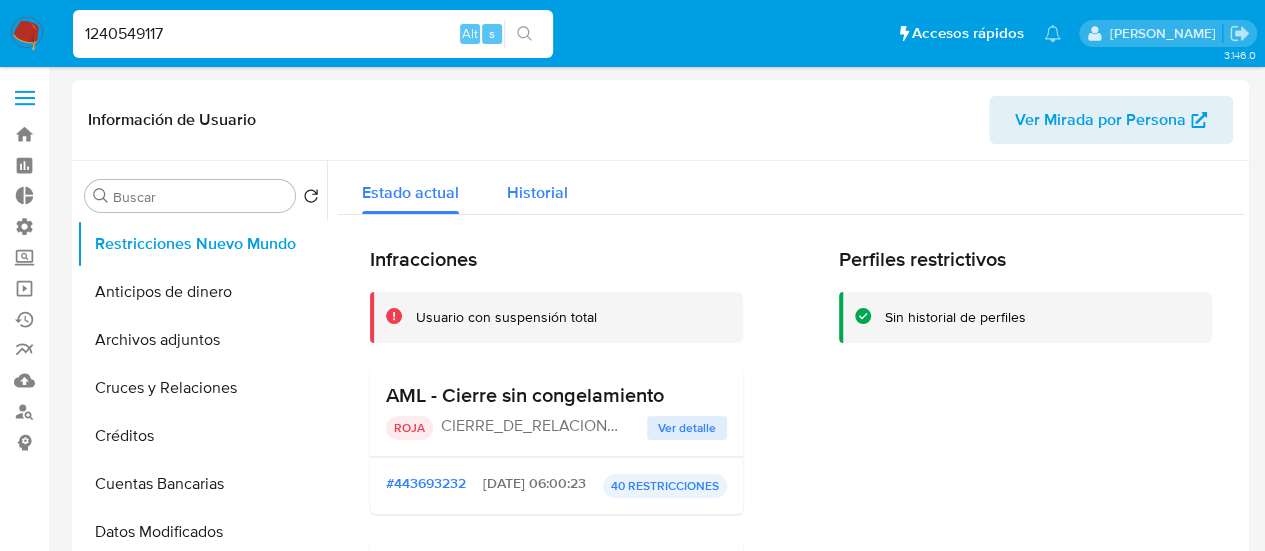 click on "Historial" at bounding box center (537, 192) 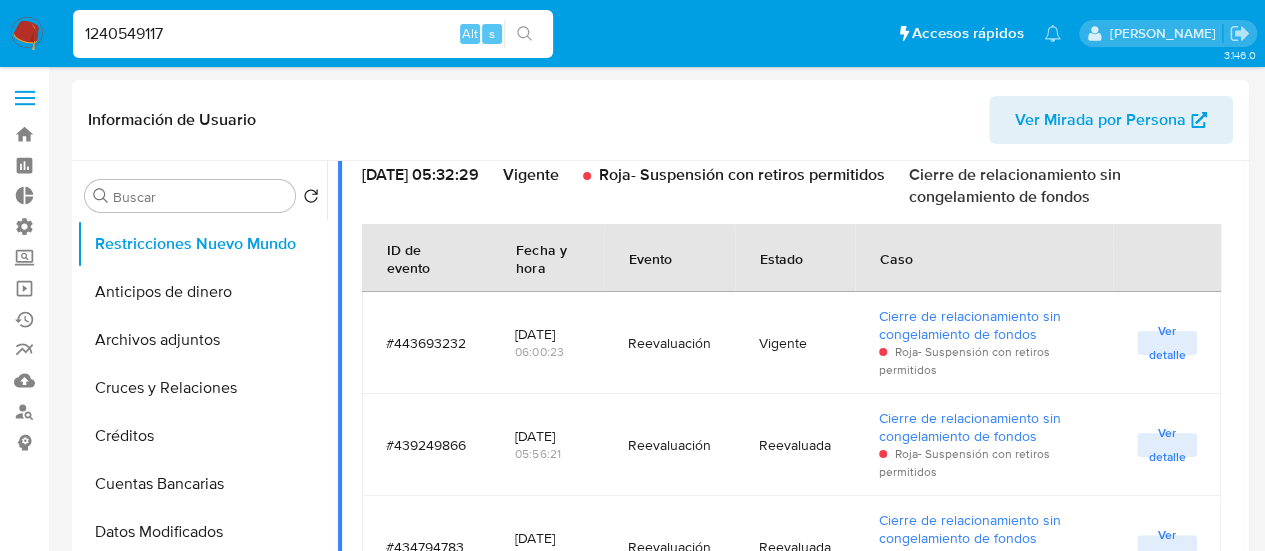 scroll, scrollTop: 300, scrollLeft: 0, axis: vertical 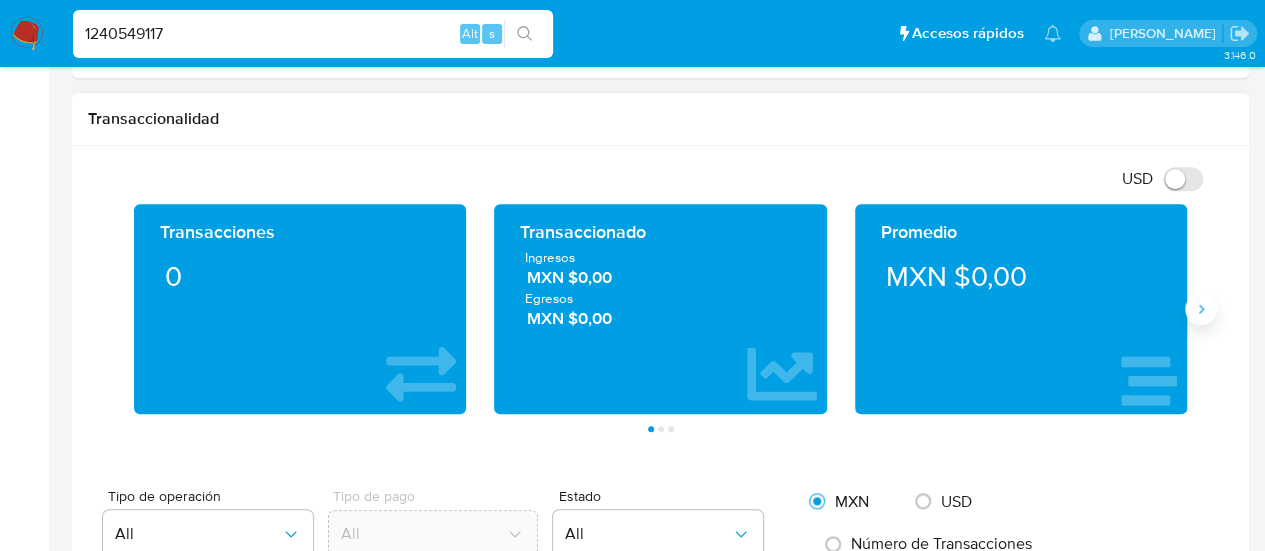 click 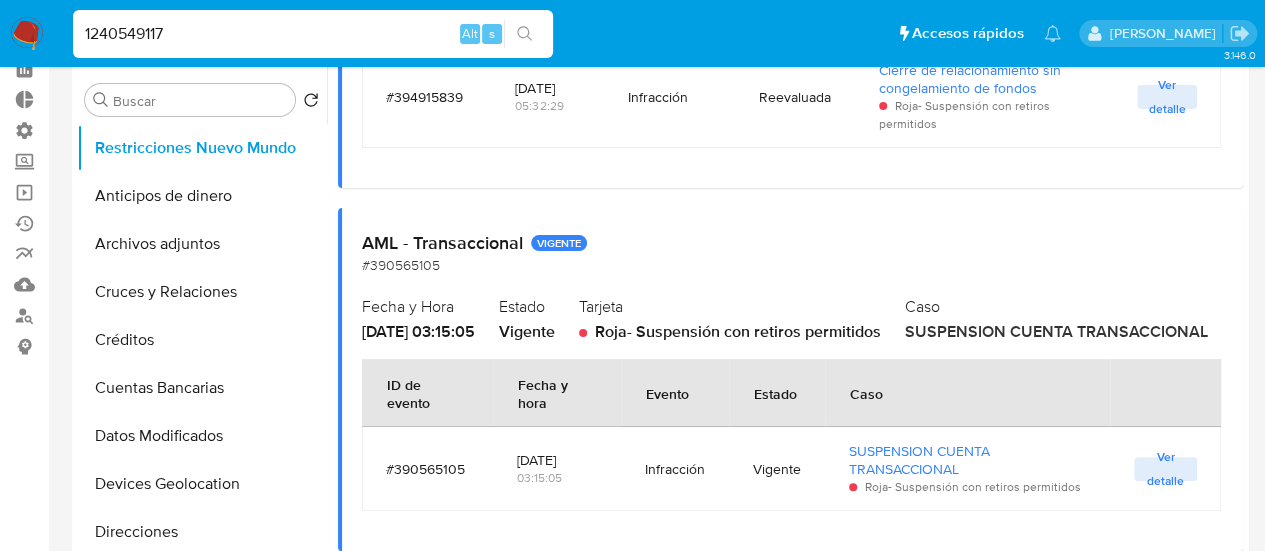 scroll, scrollTop: 0, scrollLeft: 0, axis: both 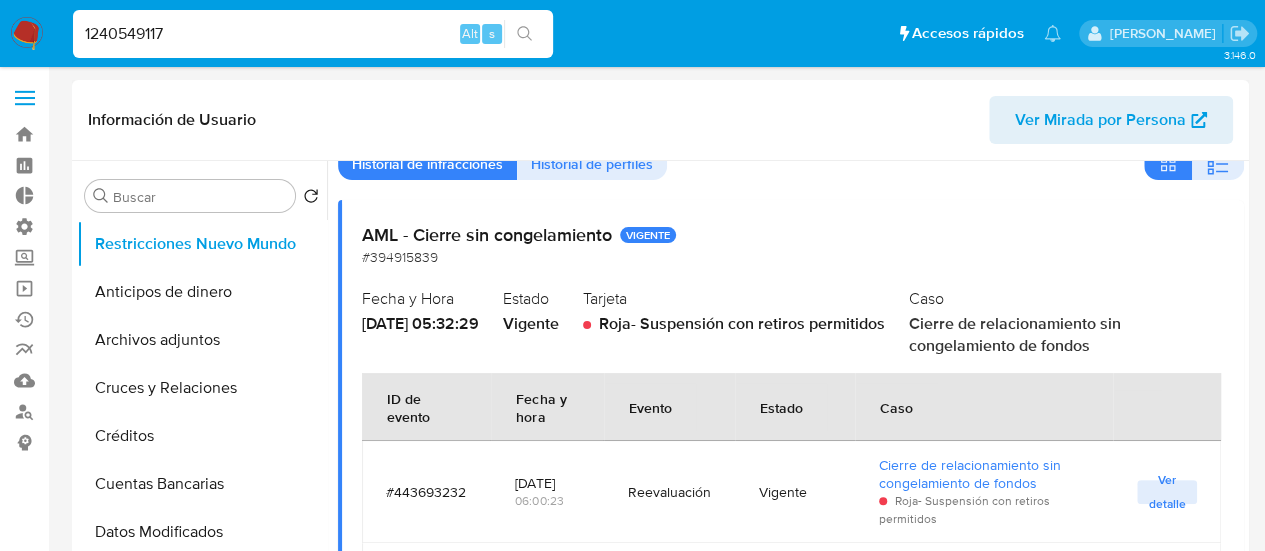 drag, startPoint x: 540, startPoint y: 173, endPoint x: 631, endPoint y: 239, distance: 112.41441 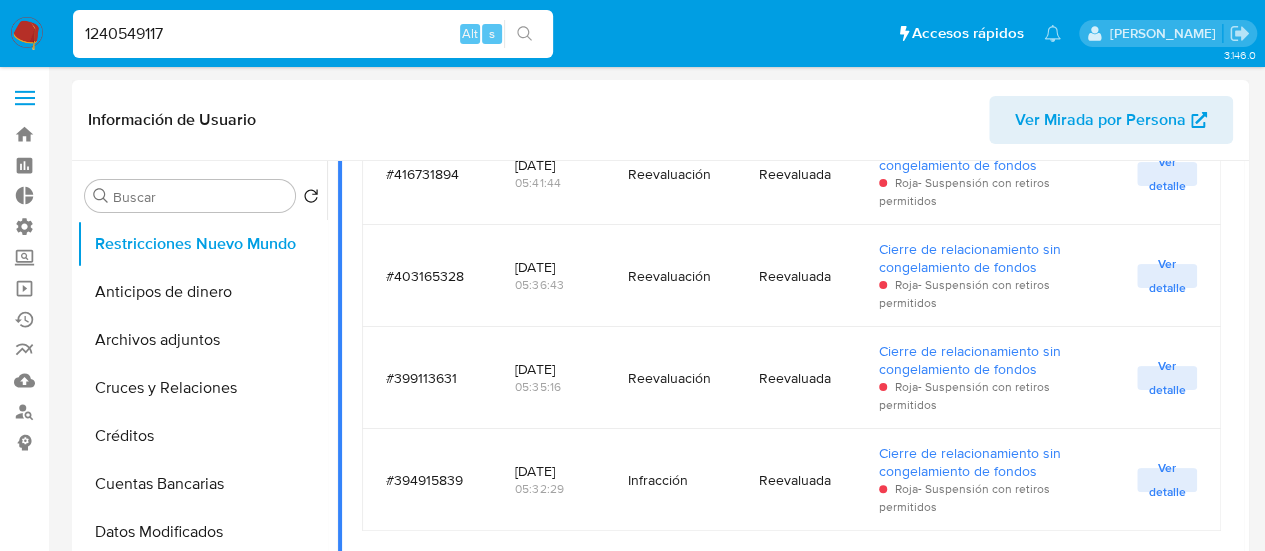 scroll, scrollTop: 887, scrollLeft: 0, axis: vertical 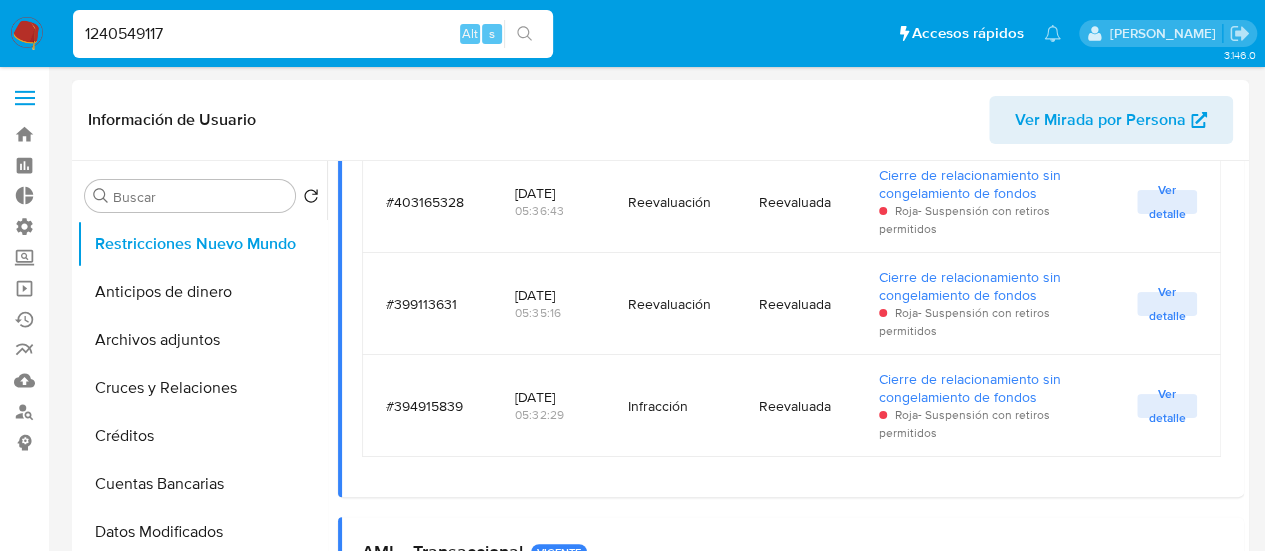 drag, startPoint x: 627, startPoint y: 401, endPoint x: 687, endPoint y: 413, distance: 61.188232 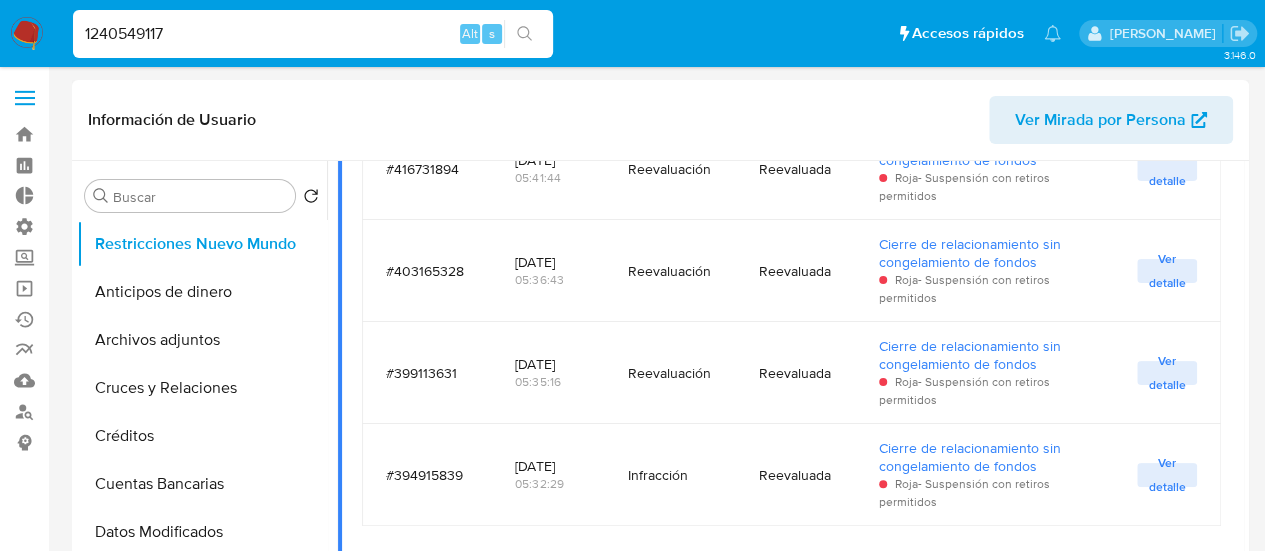 scroll, scrollTop: 787, scrollLeft: 0, axis: vertical 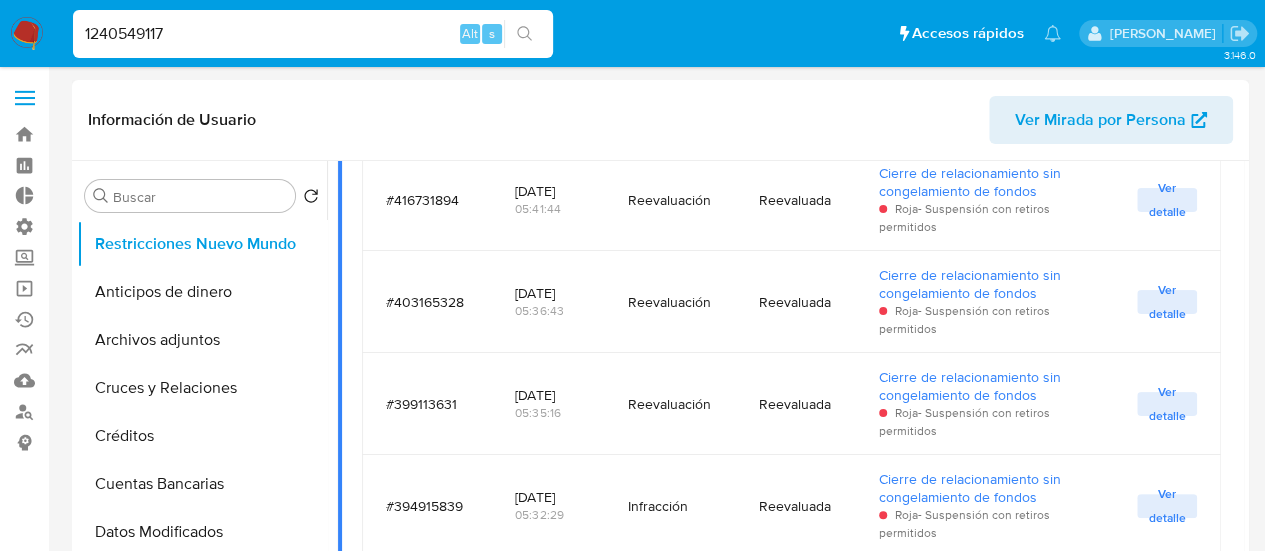 drag, startPoint x: 664, startPoint y: 305, endPoint x: 689, endPoint y: 303, distance: 25.079872 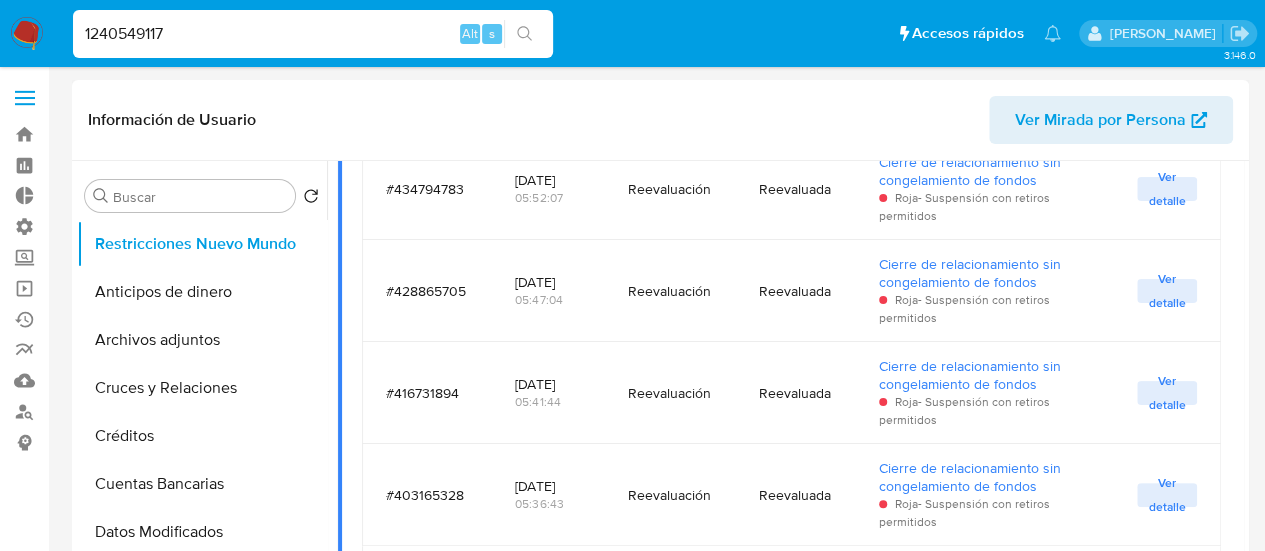 scroll, scrollTop: 587, scrollLeft: 0, axis: vertical 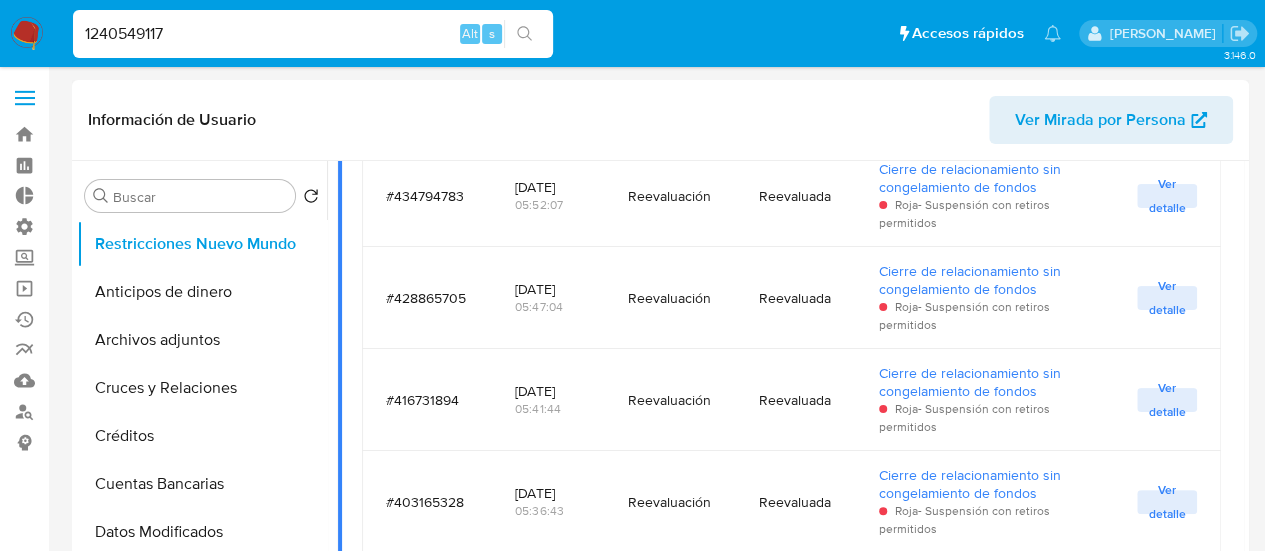 drag, startPoint x: 642, startPoint y: 379, endPoint x: 707, endPoint y: 352, distance: 70.38466 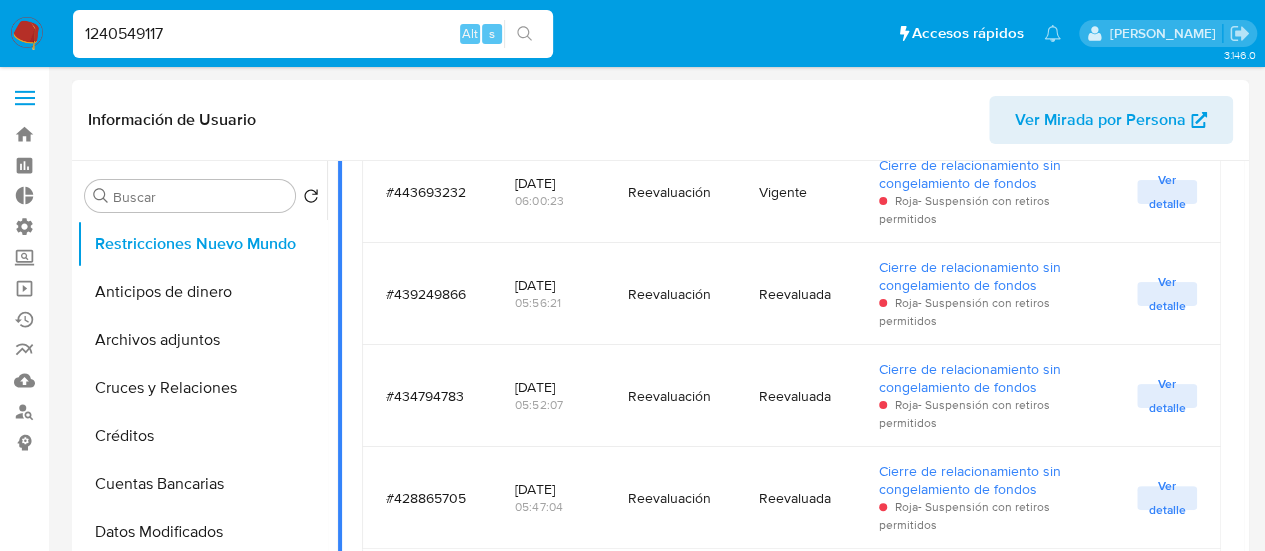 drag, startPoint x: 656, startPoint y: 305, endPoint x: 754, endPoint y: 273, distance: 103.09219 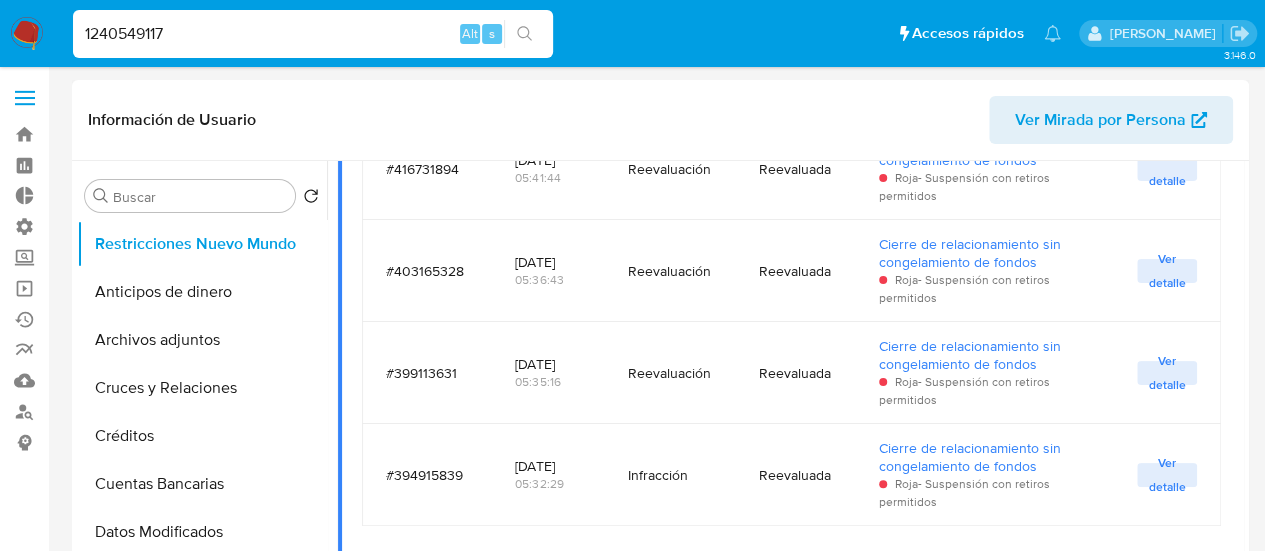scroll, scrollTop: 887, scrollLeft: 0, axis: vertical 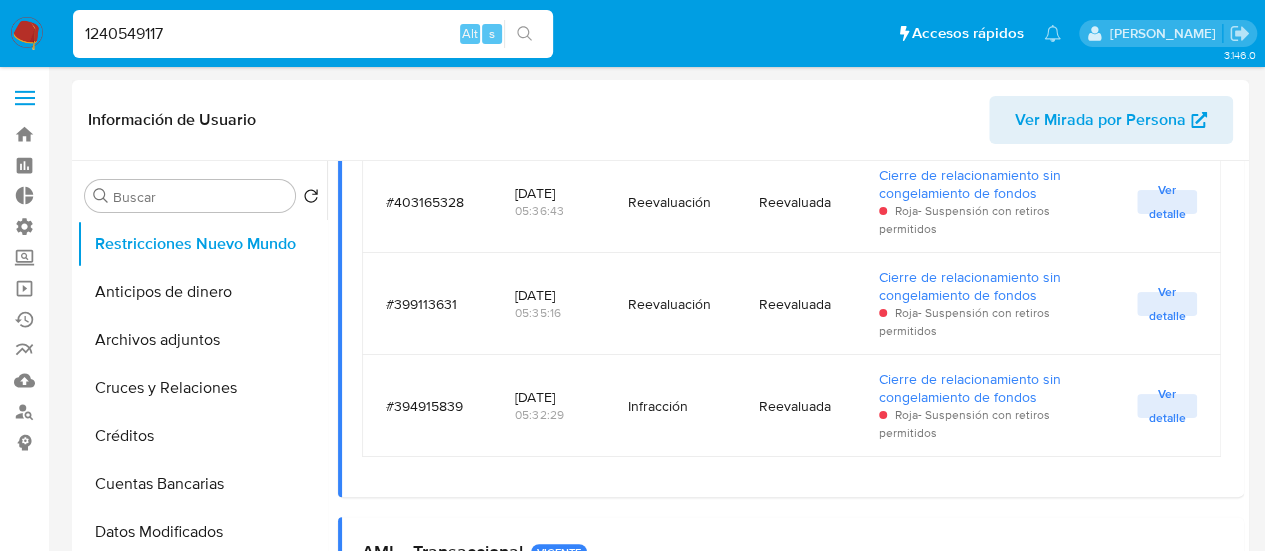 drag, startPoint x: 857, startPoint y: 261, endPoint x: 1078, endPoint y: 309, distance: 226.1526 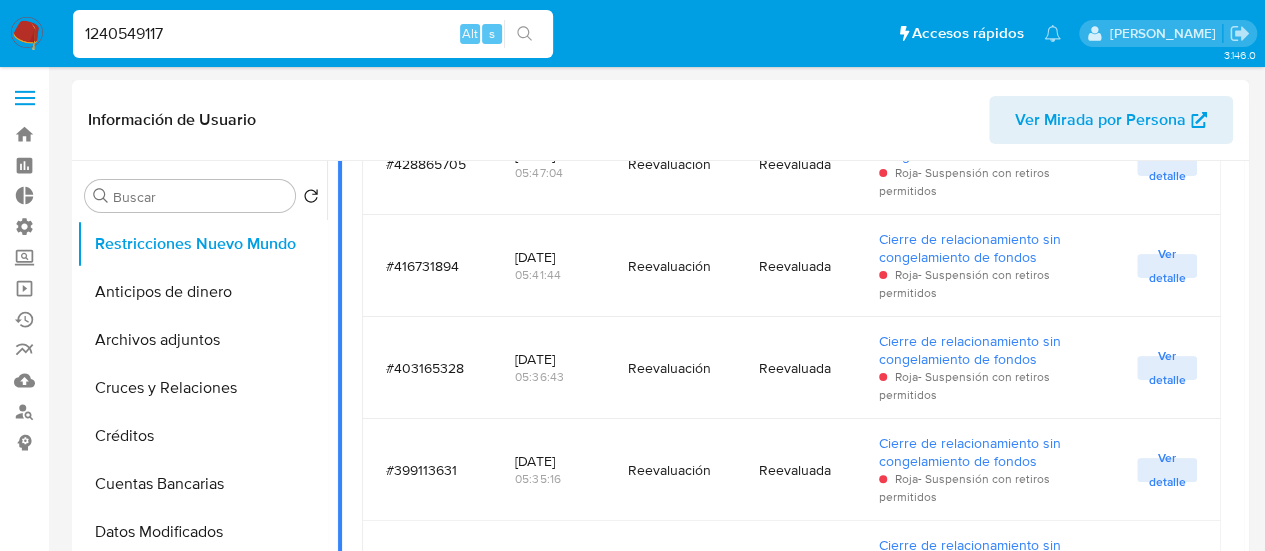 scroll, scrollTop: 1121, scrollLeft: 0, axis: vertical 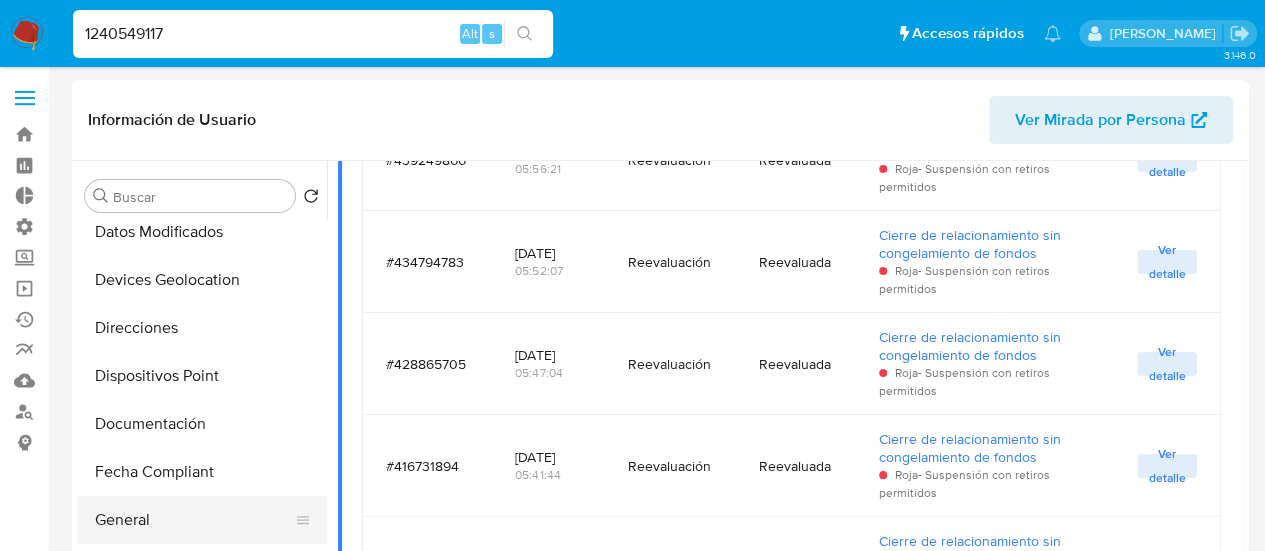 click on "General" at bounding box center [194, 520] 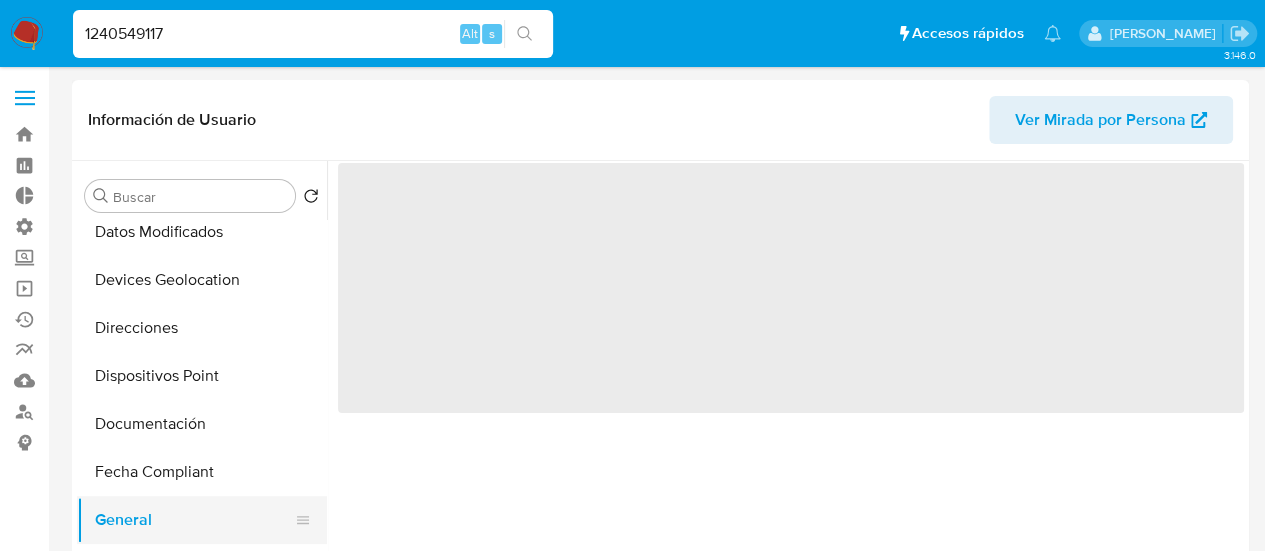 scroll, scrollTop: 0, scrollLeft: 0, axis: both 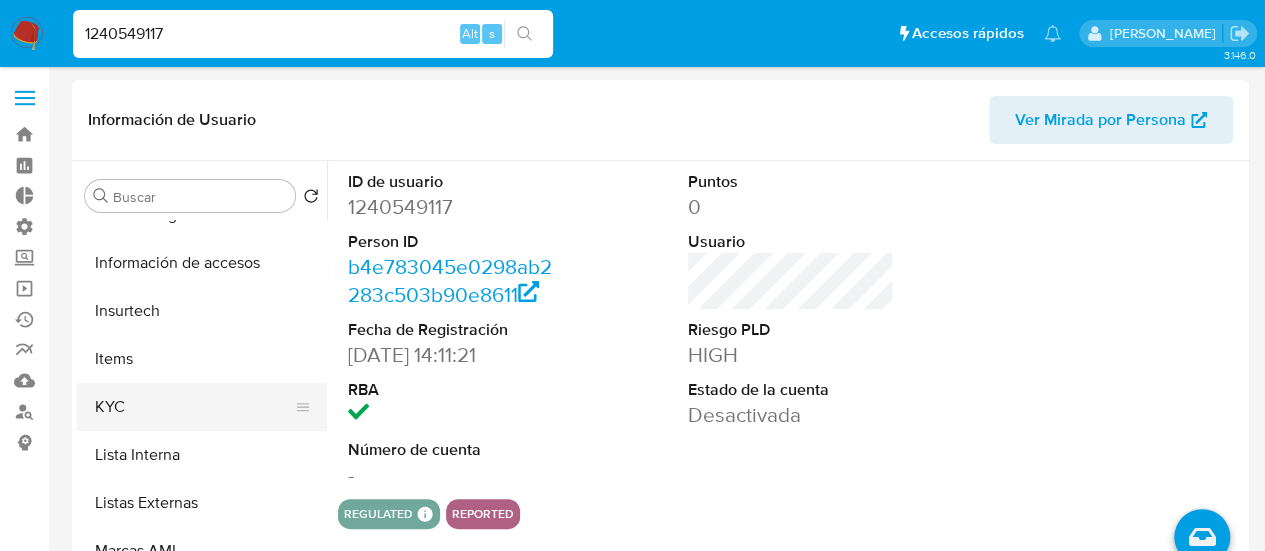 click on "KYC" at bounding box center (194, 407) 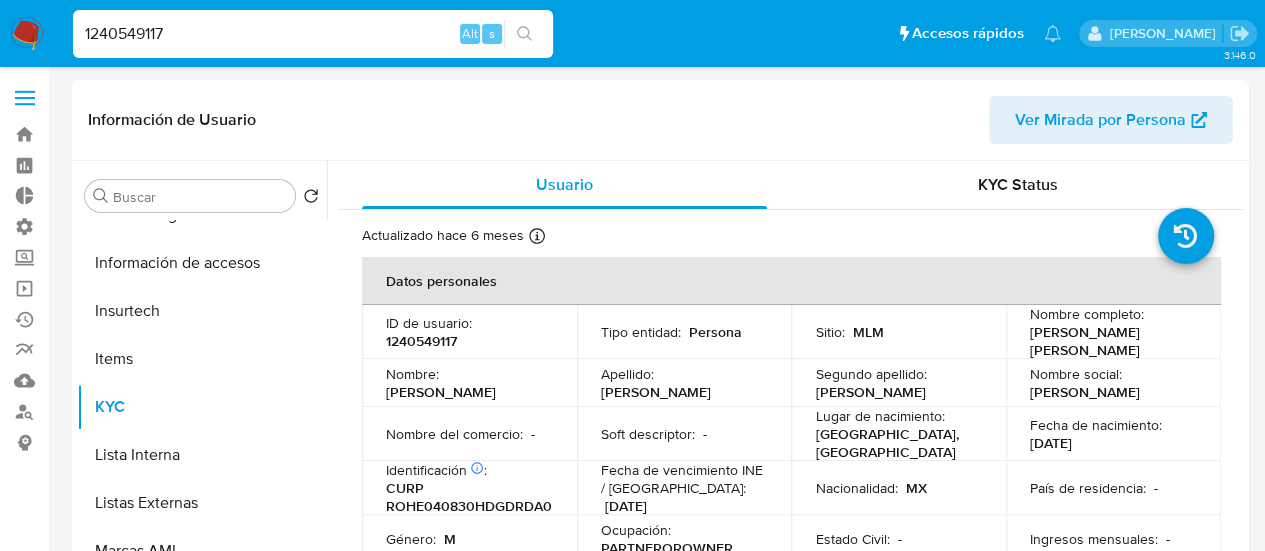click on "1240549117 Alt s" at bounding box center (313, 34) 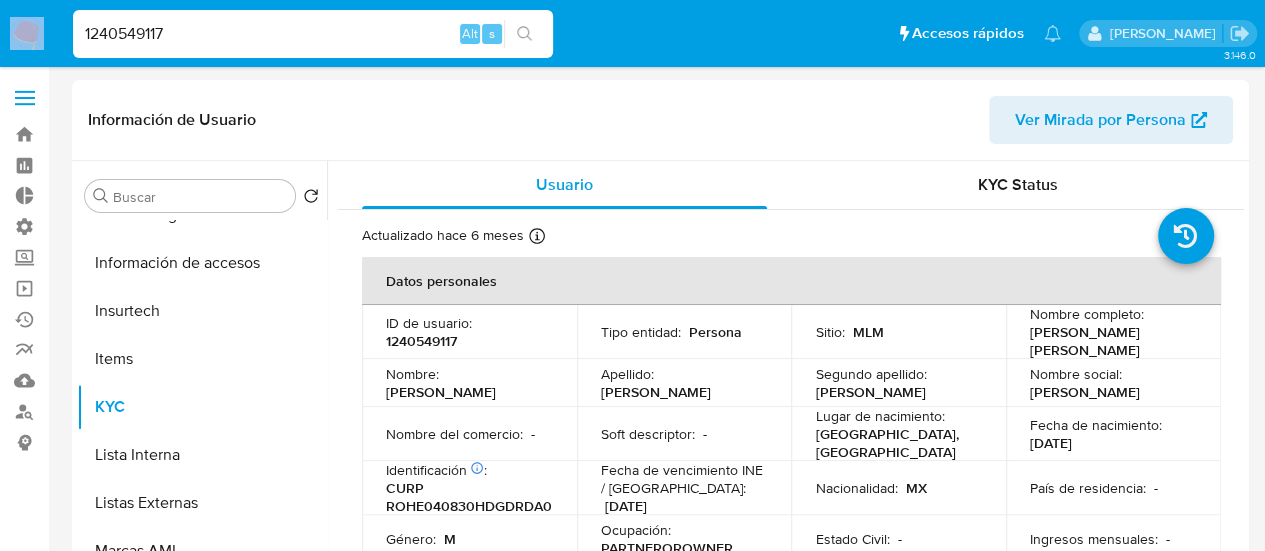 drag, startPoint x: 200, startPoint y: 19, endPoint x: 180, endPoint y: 41, distance: 29.732138 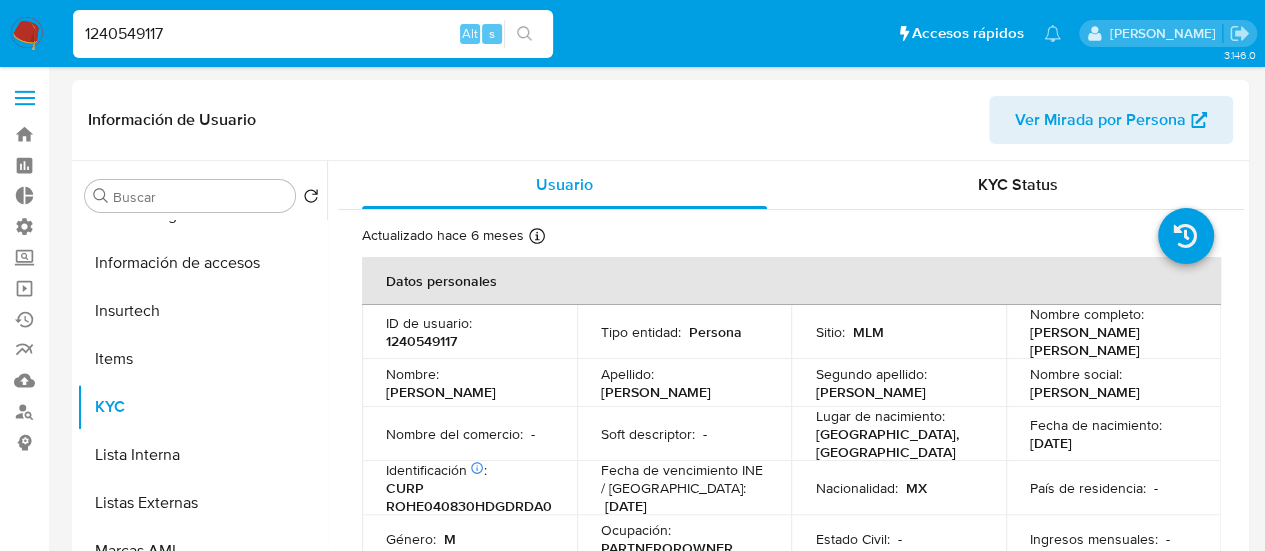click on "1240549117" at bounding box center (313, 34) 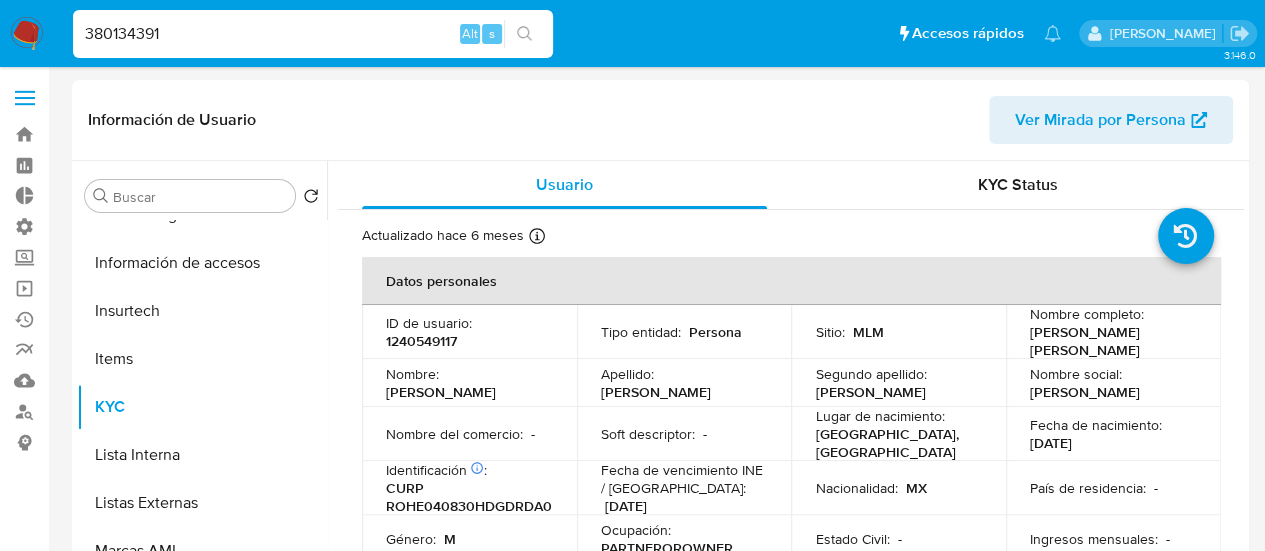 type on "380134391" 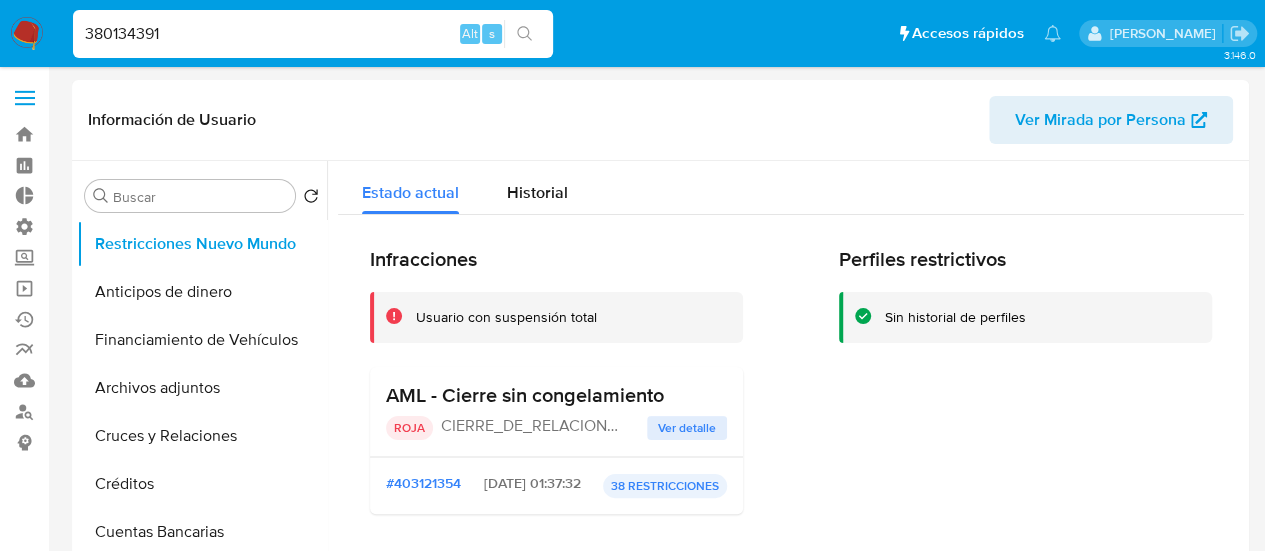 select on "10" 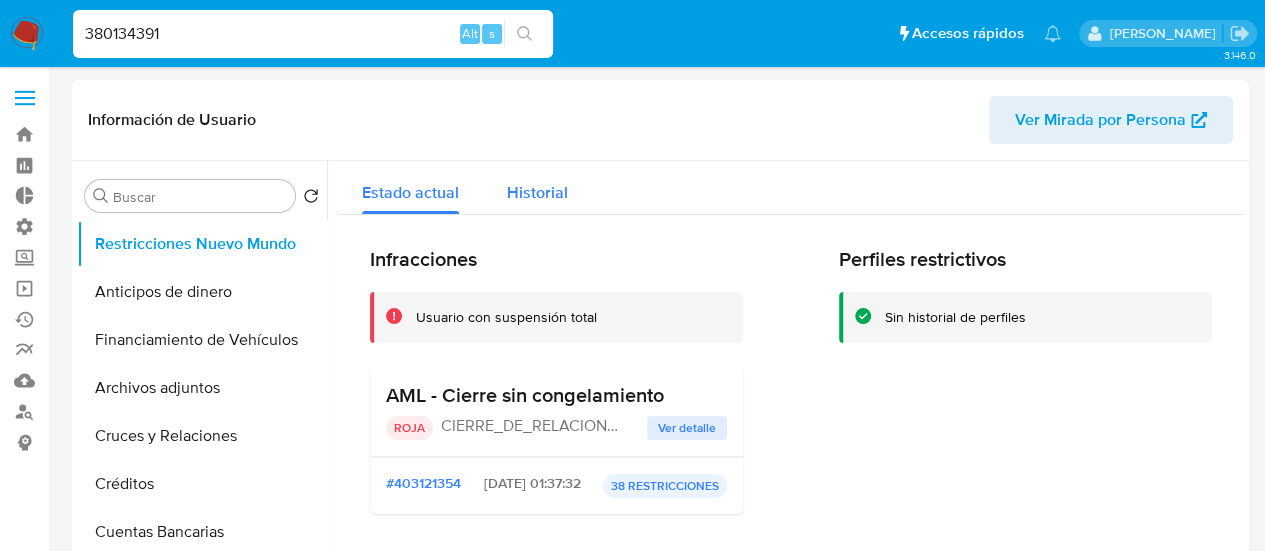 click on "Historial" at bounding box center [537, 192] 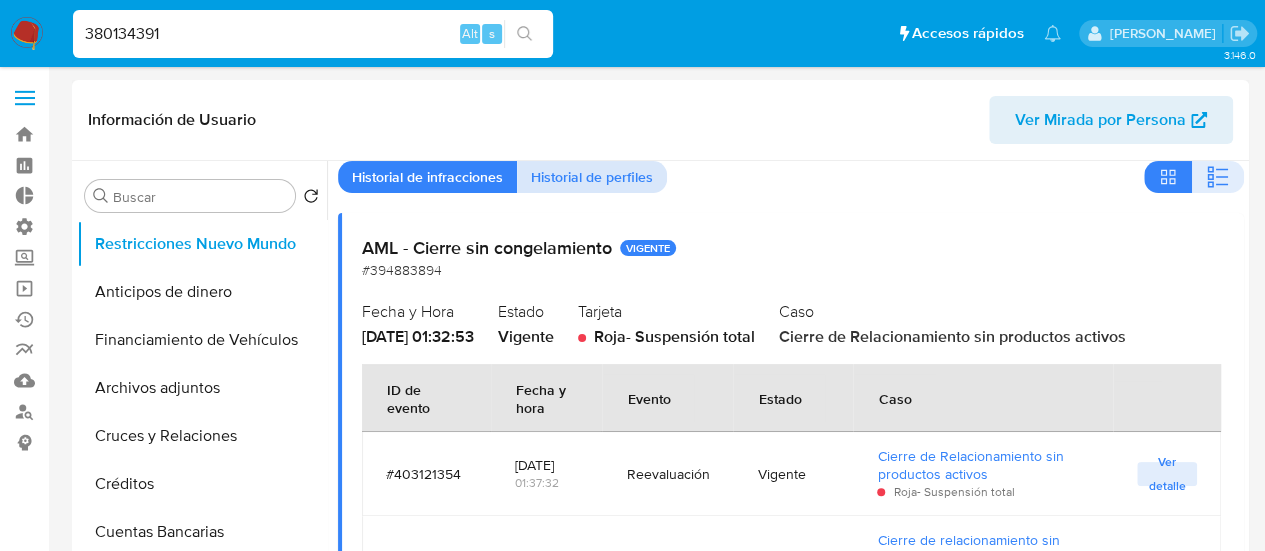 scroll, scrollTop: 168, scrollLeft: 0, axis: vertical 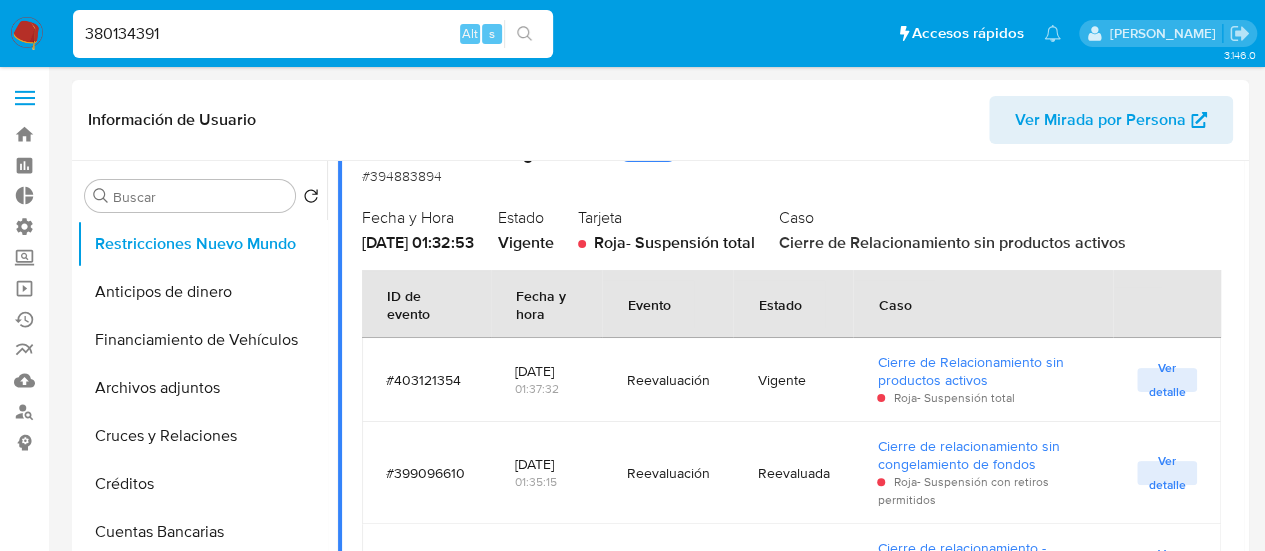 click on "Vigente" at bounding box center [793, 380] 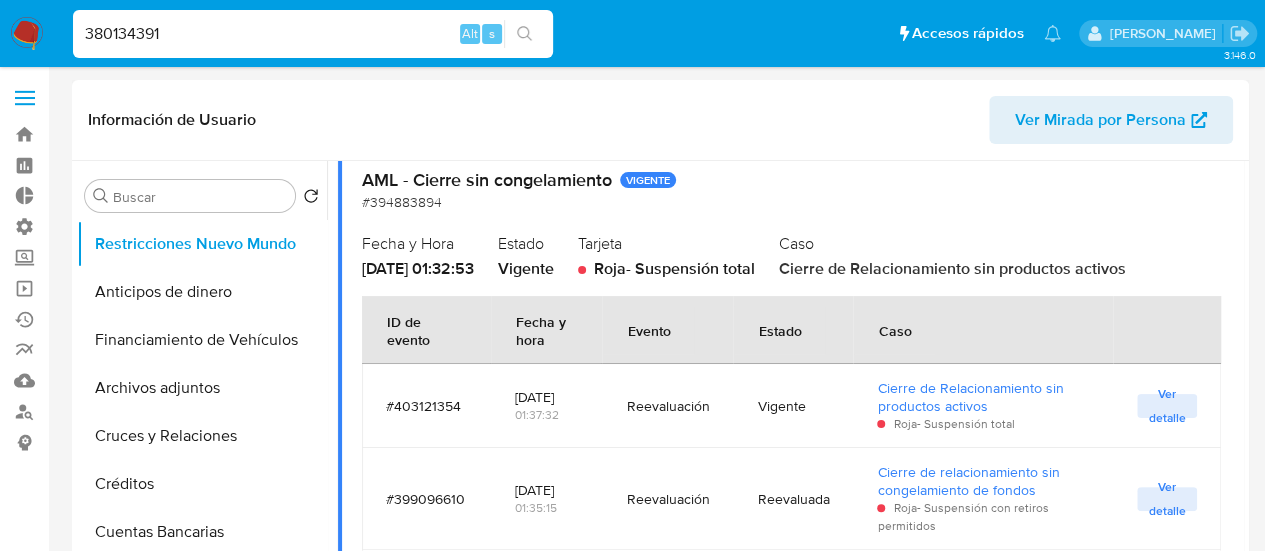 scroll, scrollTop: 168, scrollLeft: 0, axis: vertical 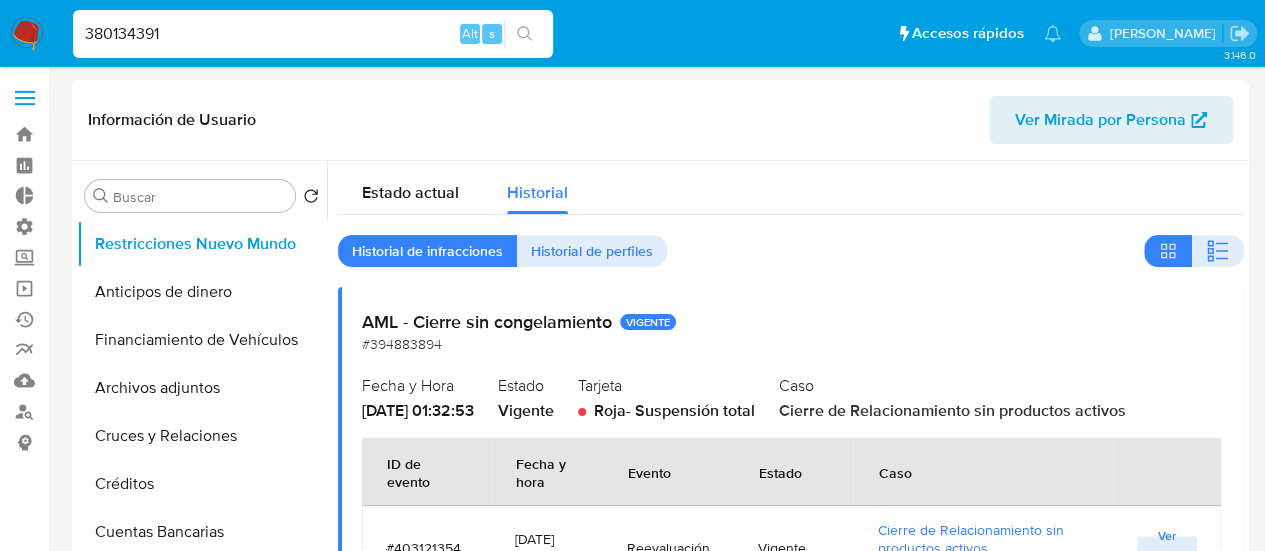 click on "380134391" at bounding box center (313, 34) 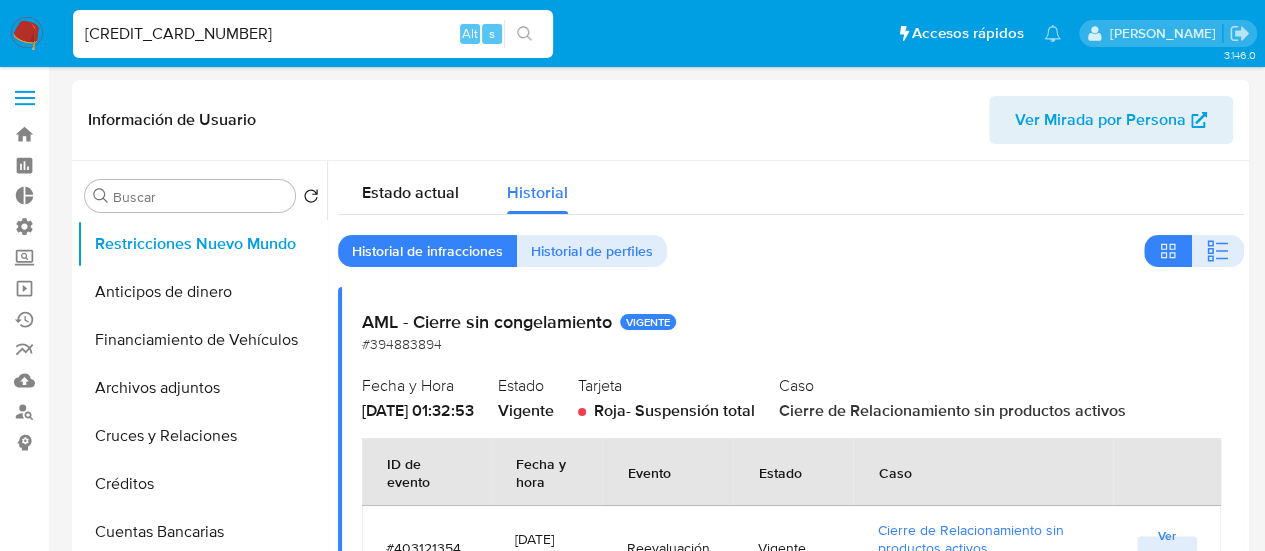 click on "[CREDIT_CARD_NUMBER]" at bounding box center (313, 34) 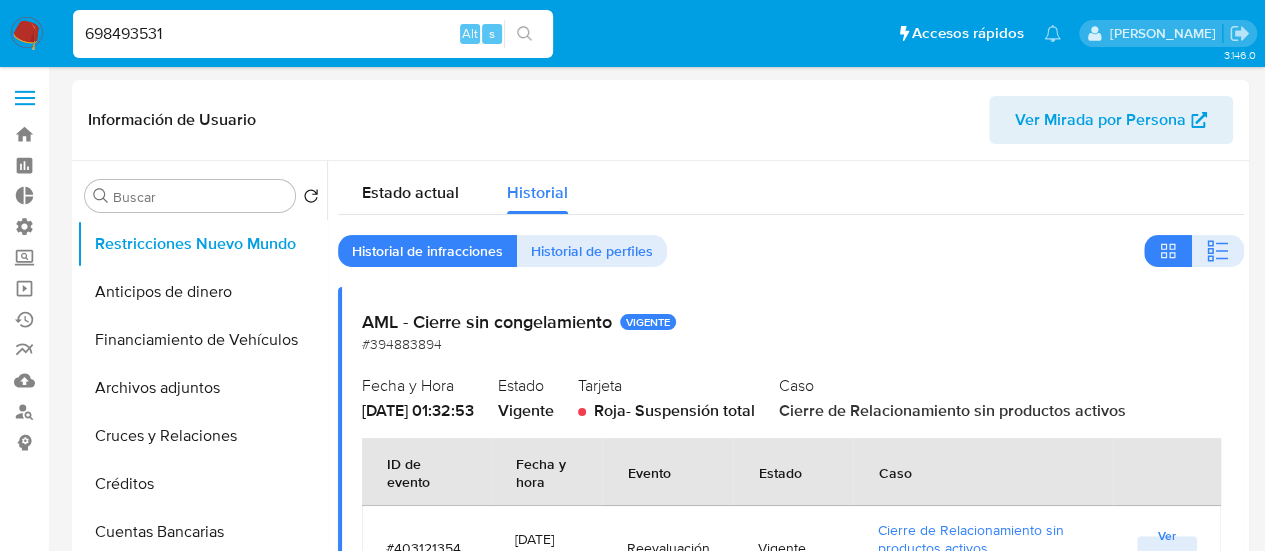 type on "698493531" 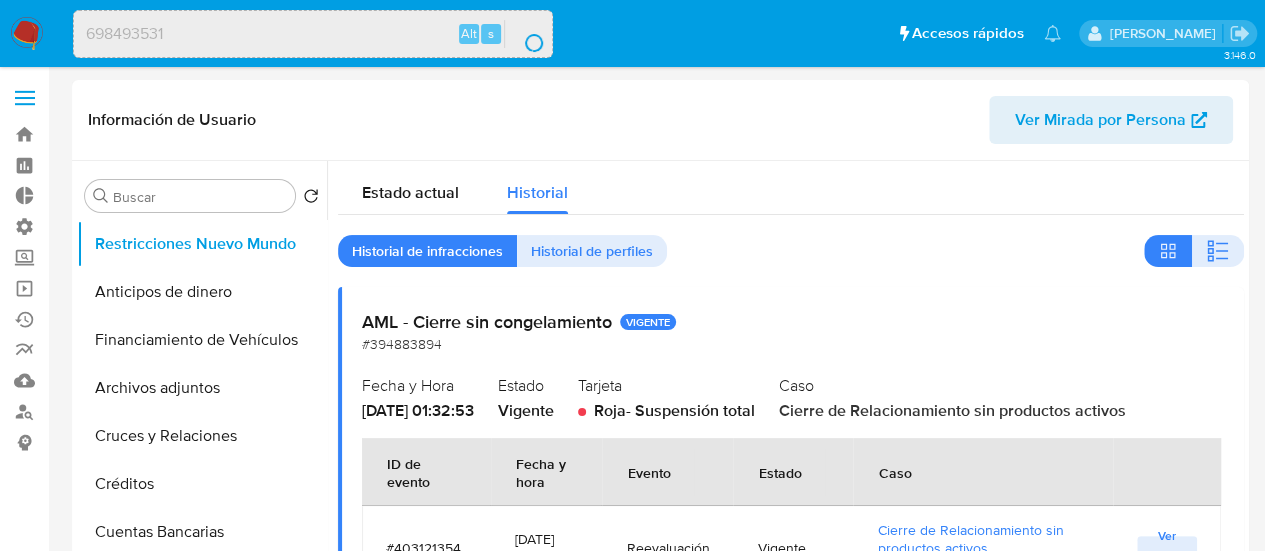 scroll, scrollTop: 0, scrollLeft: 0, axis: both 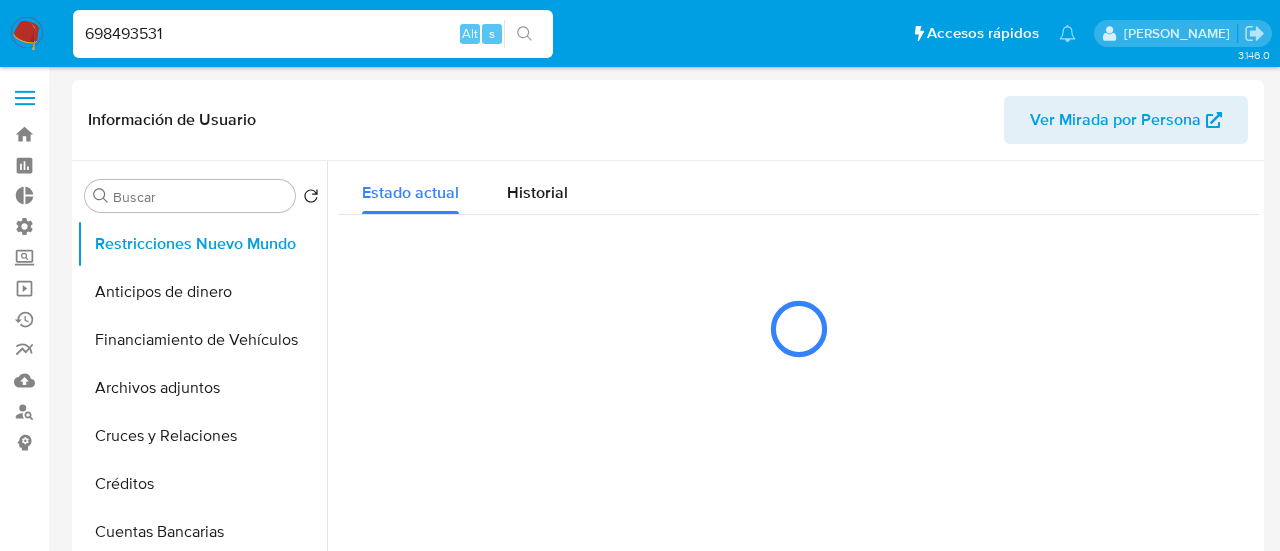 select on "10" 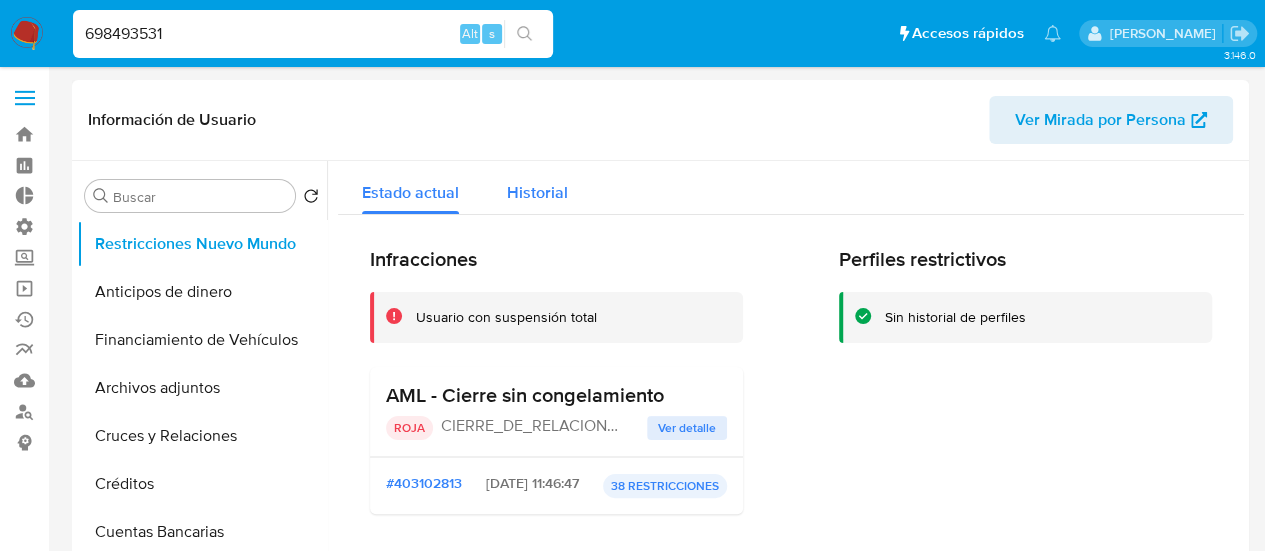 click on "Historial" at bounding box center (537, 192) 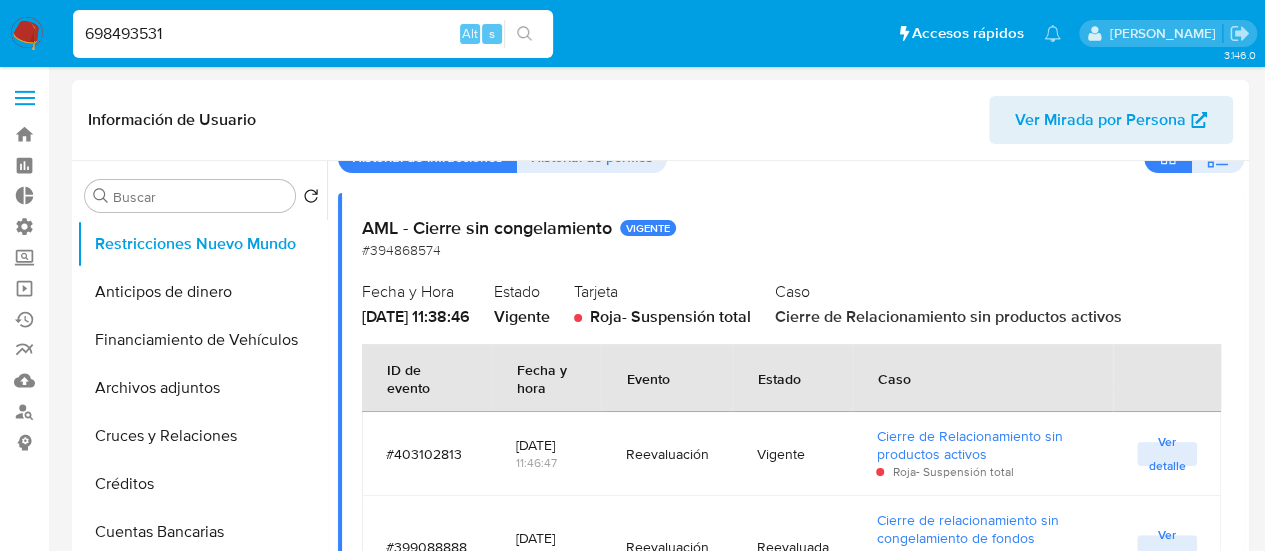 scroll, scrollTop: 168, scrollLeft: 0, axis: vertical 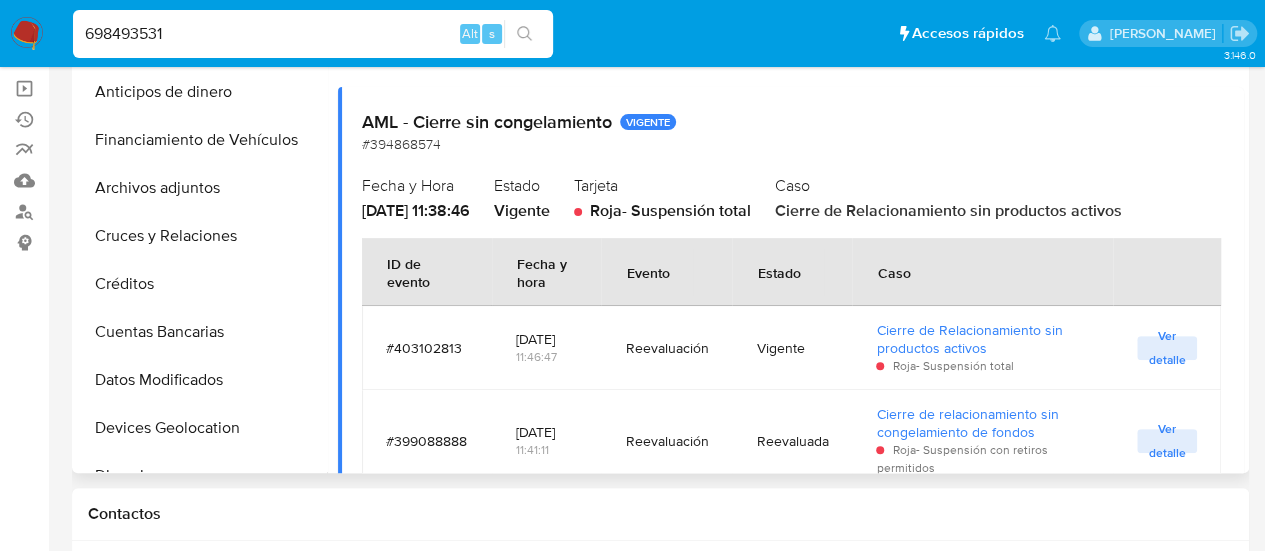 click on "#399088888" at bounding box center [427, 441] 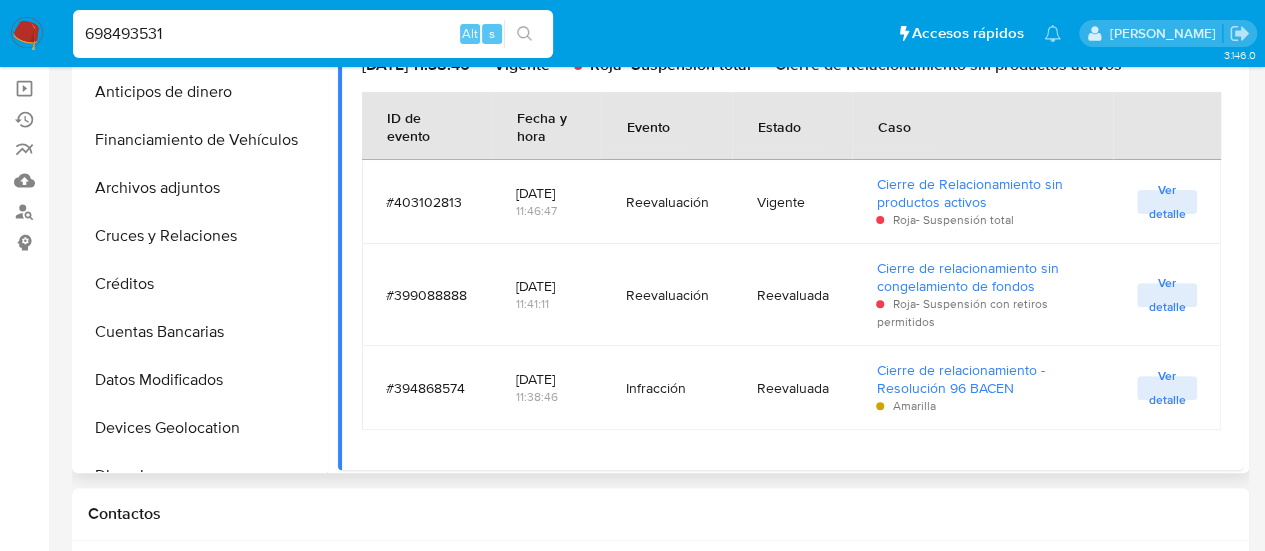 scroll, scrollTop: 168, scrollLeft: 0, axis: vertical 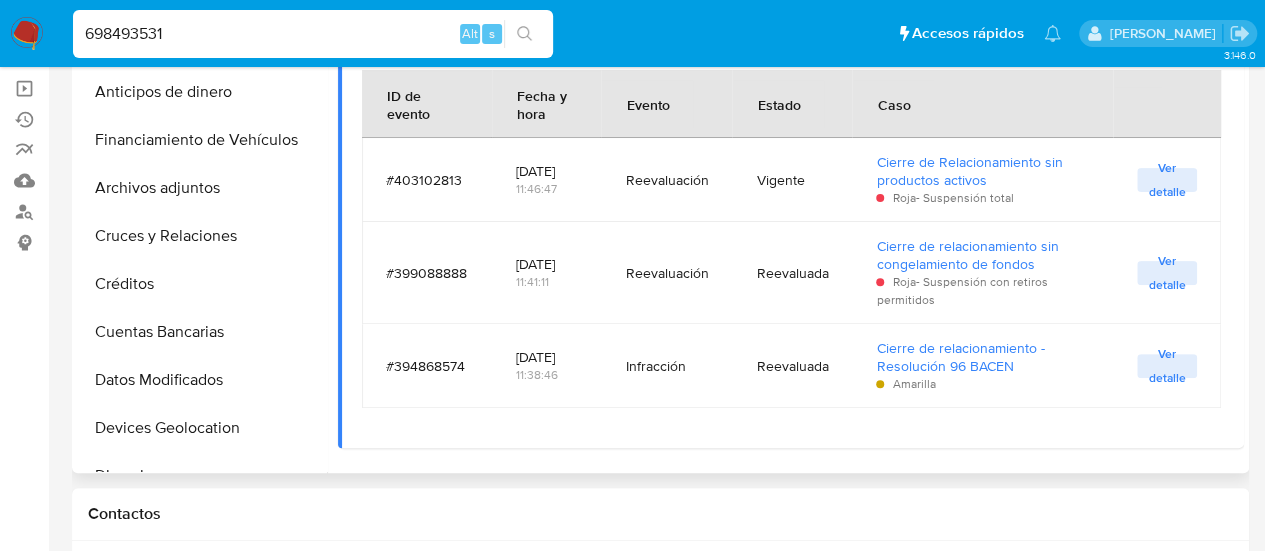 drag, startPoint x: 438, startPoint y: 362, endPoint x: 458, endPoint y: 362, distance: 20 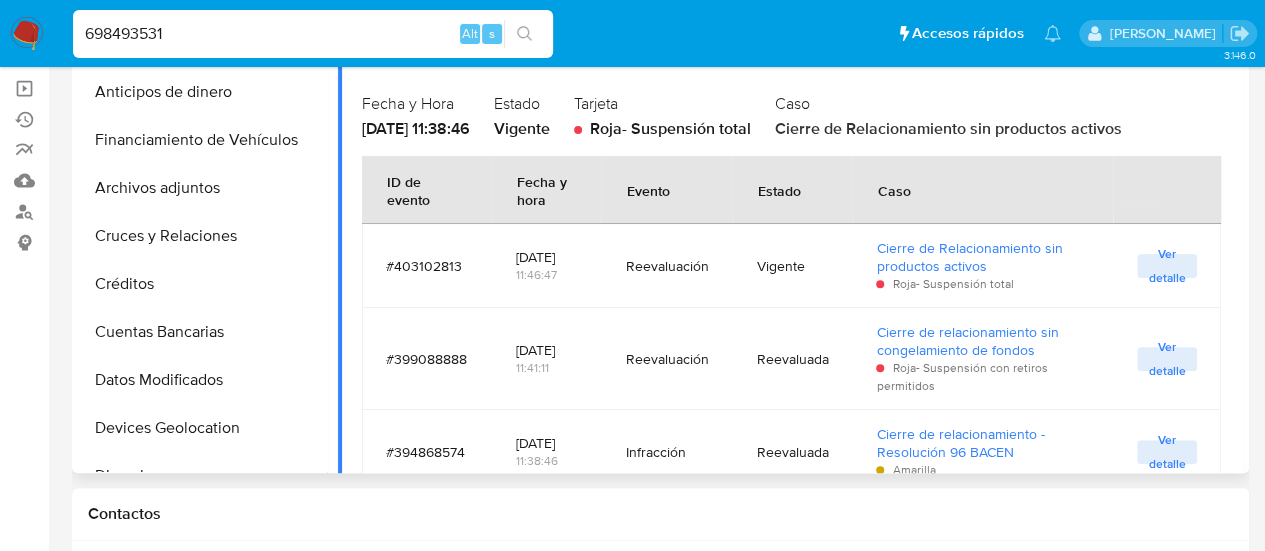 scroll, scrollTop: 168, scrollLeft: 0, axis: vertical 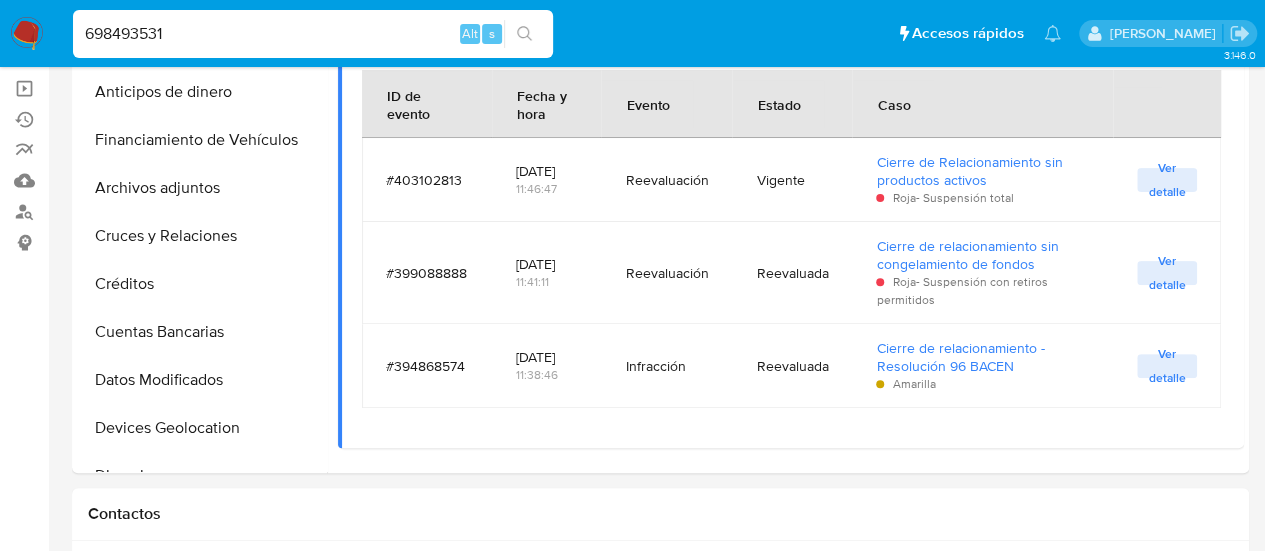 click on "698493531 Alt s" at bounding box center [313, 34] 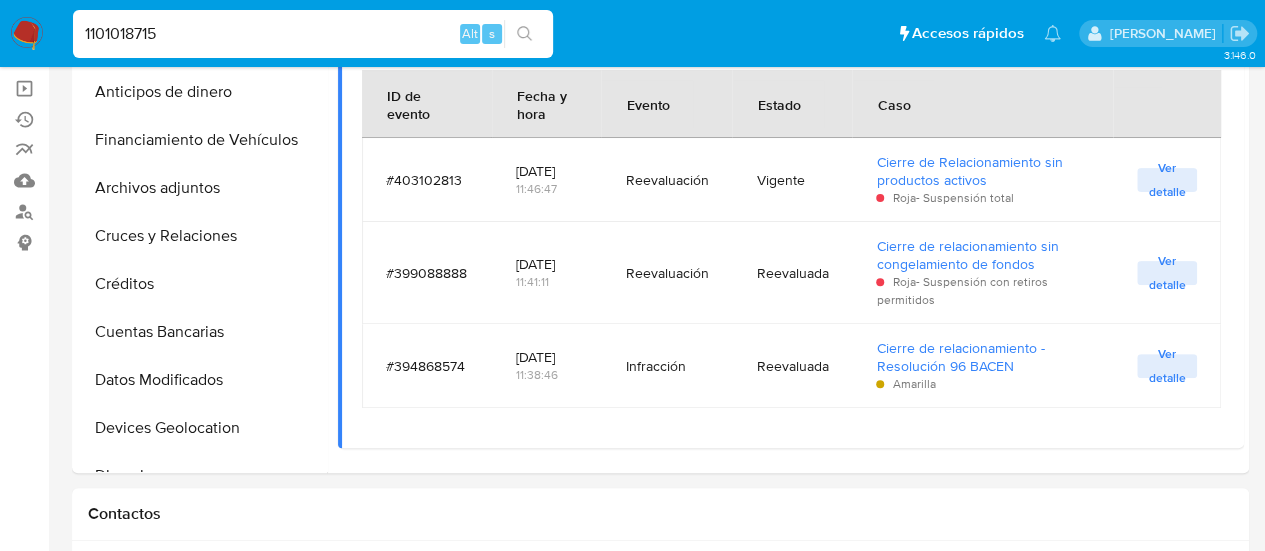 type on "1101018715" 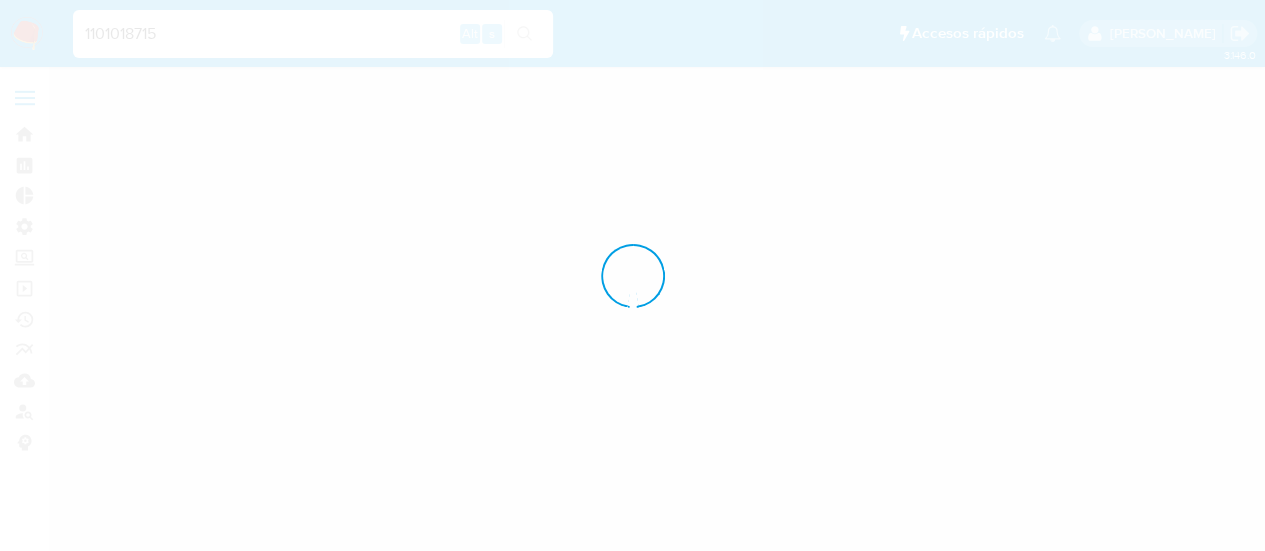 scroll, scrollTop: 0, scrollLeft: 0, axis: both 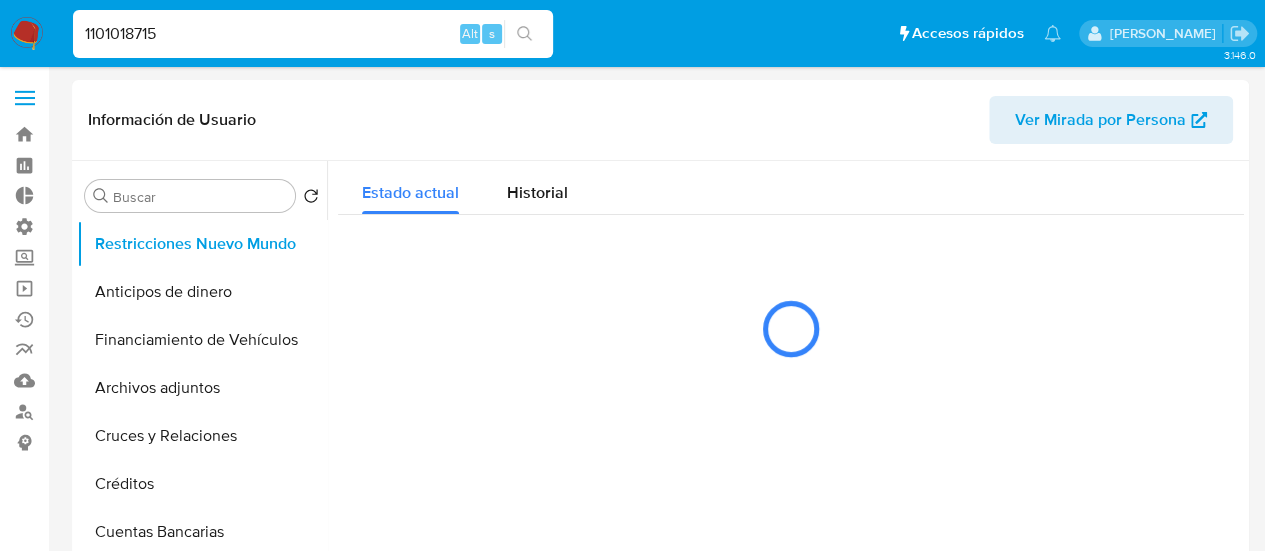 select on "10" 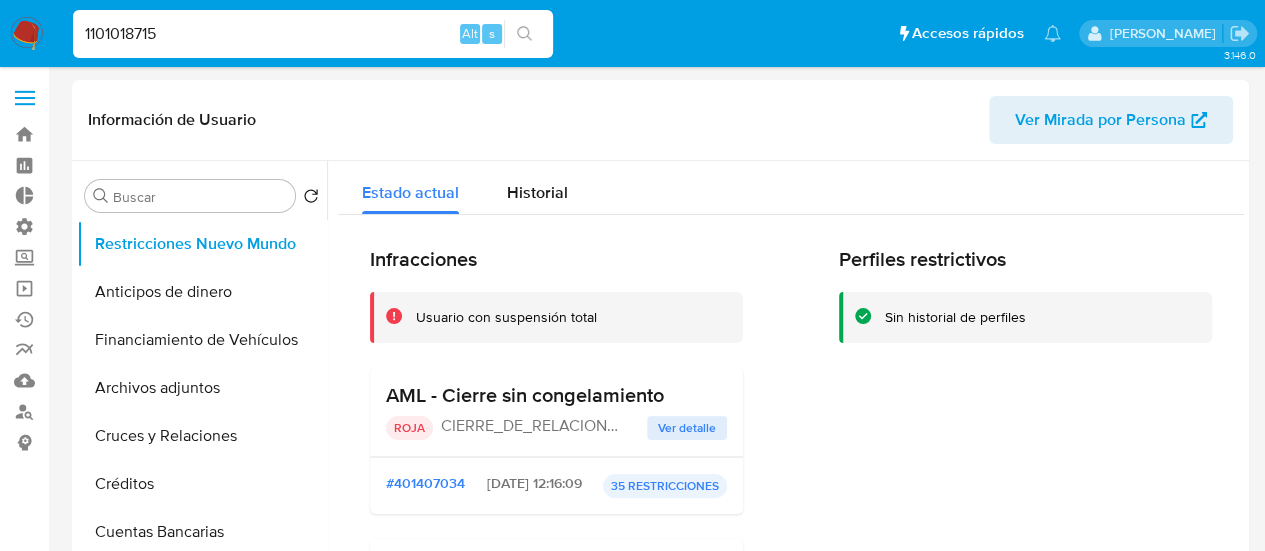 click at bounding box center (25, 98) 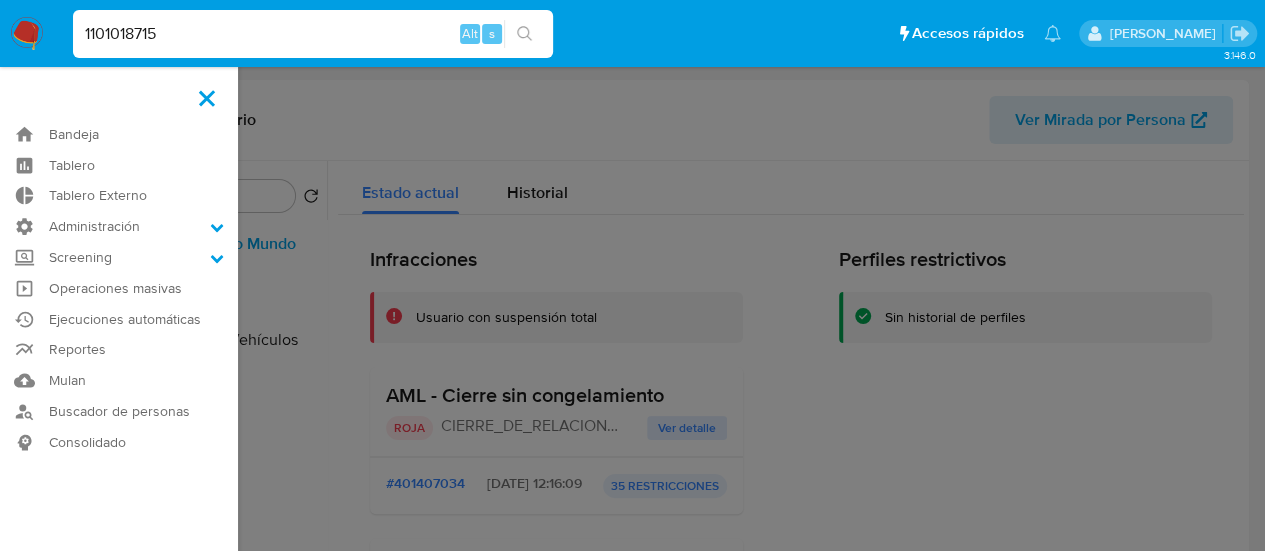 click on "Bandeja Tablero Tablero Externo Administración Reglas Roles Usuarios Equipos Configuración de Casos Screening Administrador de Listas Screening por Frecuencia Búsqueda en Listas Watchlist Operaciones masivas Ejecuciones automáticas Reportes Mulan Buscador de personas Consolidado" at bounding box center (119, 1602) 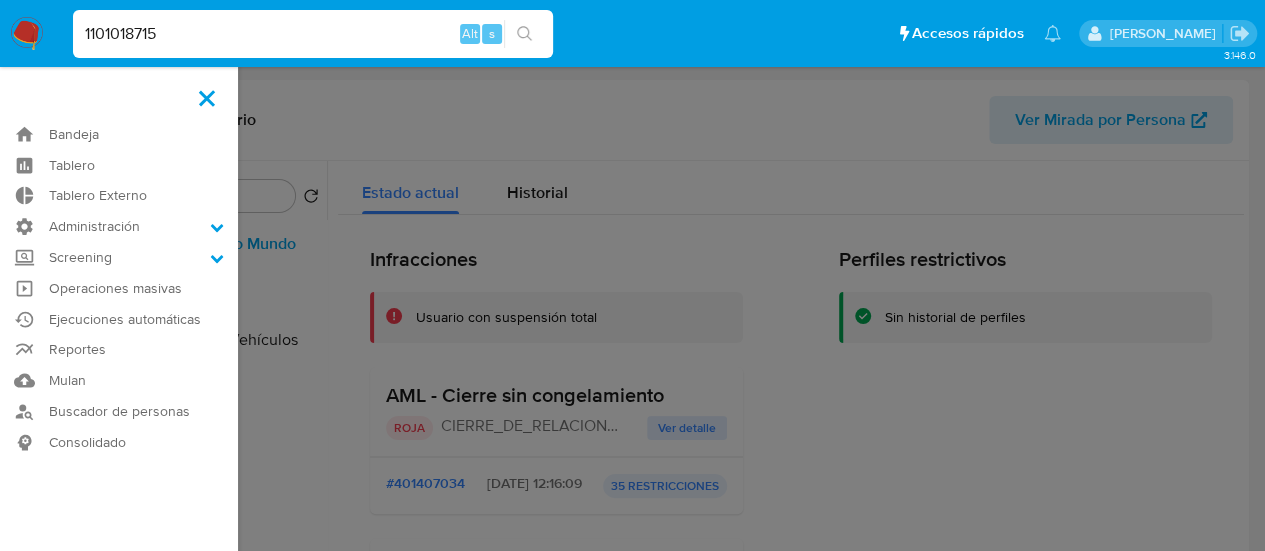 click at bounding box center (207, 98) 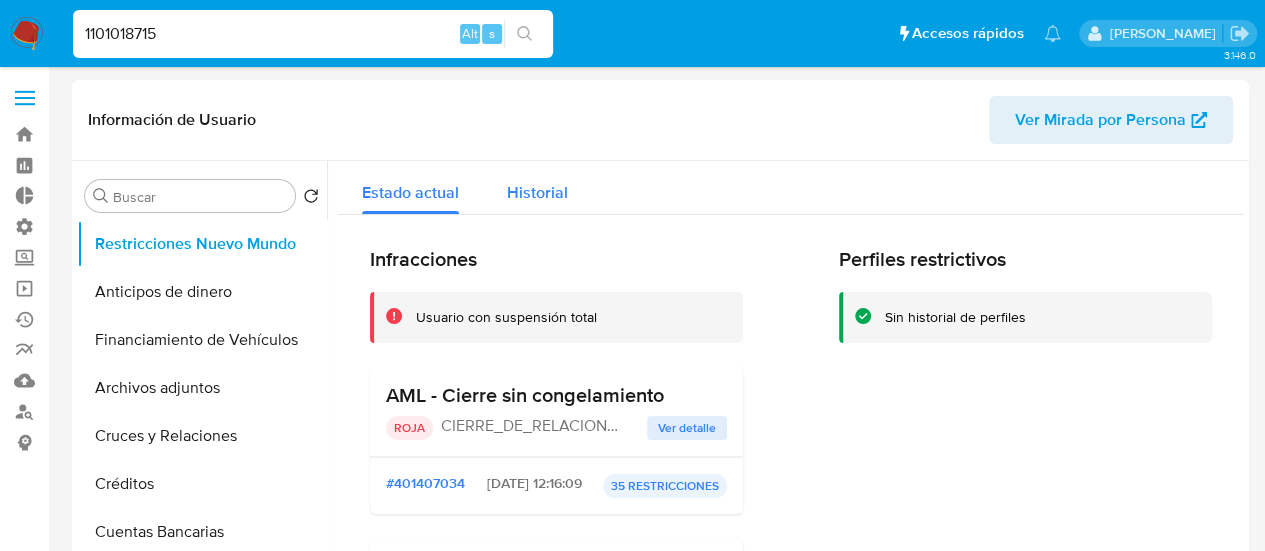 click on "Historial" at bounding box center [537, 192] 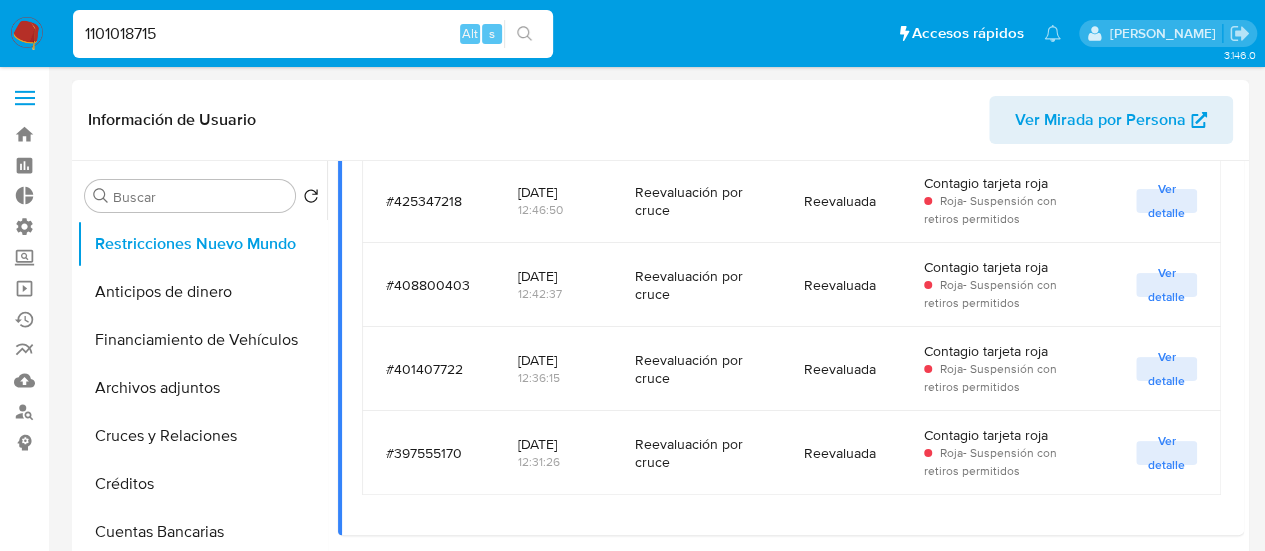 scroll, scrollTop: 10400, scrollLeft: 0, axis: vertical 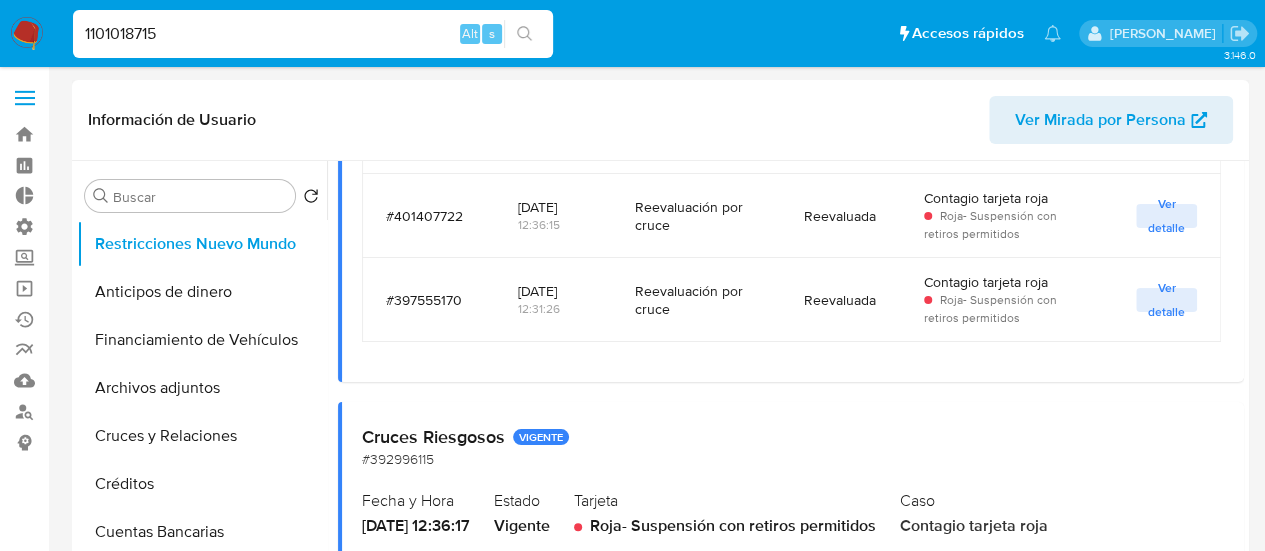 type 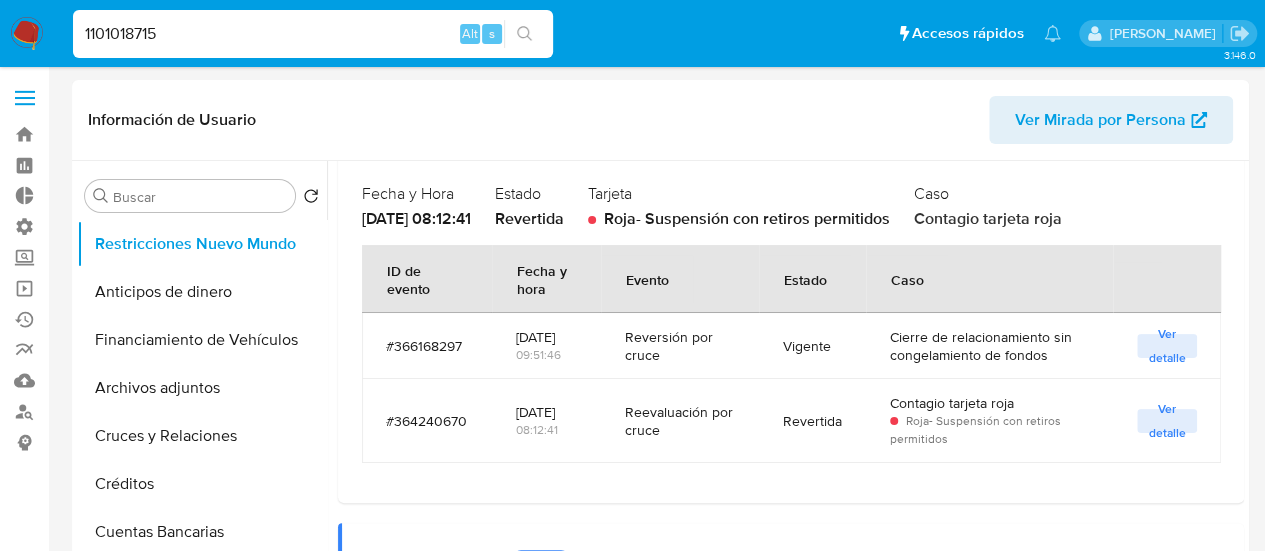 scroll, scrollTop: 69931, scrollLeft: 0, axis: vertical 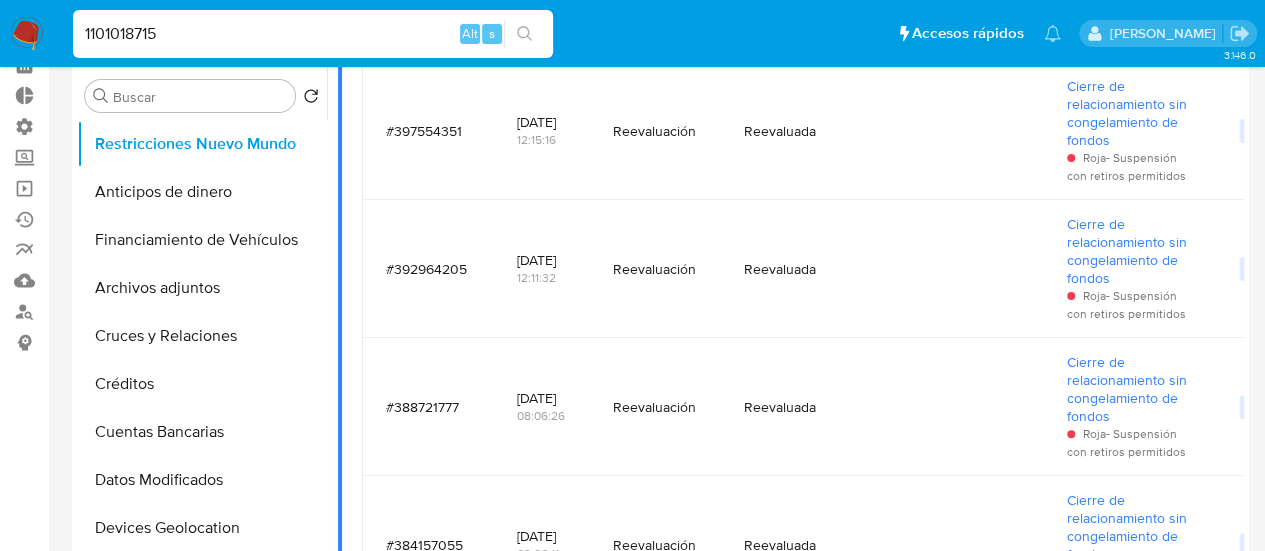 drag, startPoint x: 733, startPoint y: 36, endPoint x: 756, endPoint y: 26, distance: 25.079872 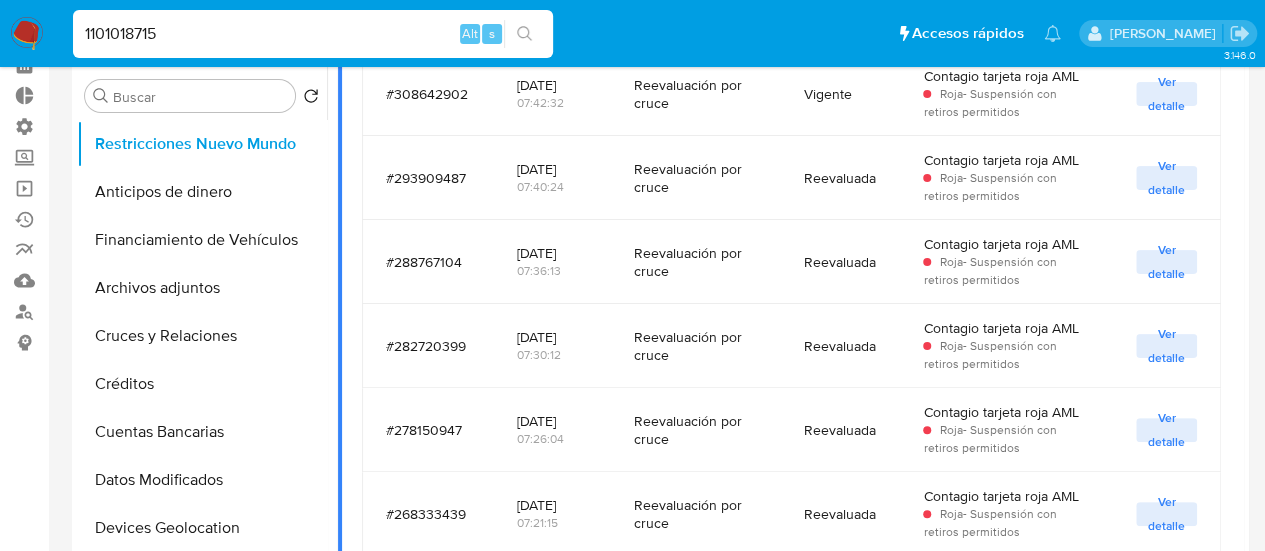 scroll, scrollTop: 67742, scrollLeft: 0, axis: vertical 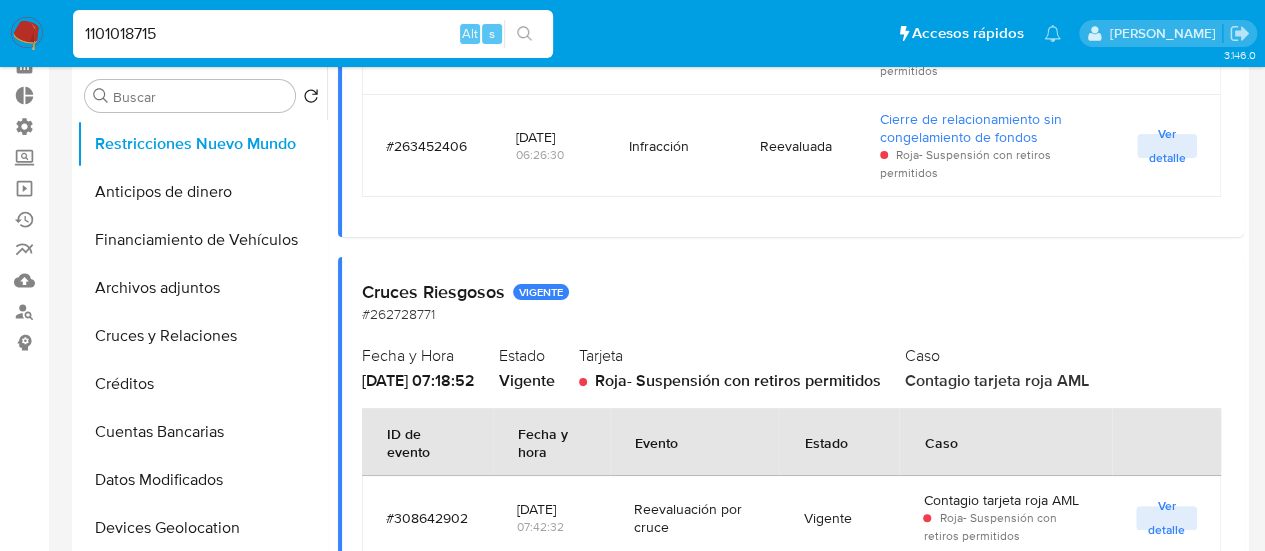 click at bounding box center [785, 317] 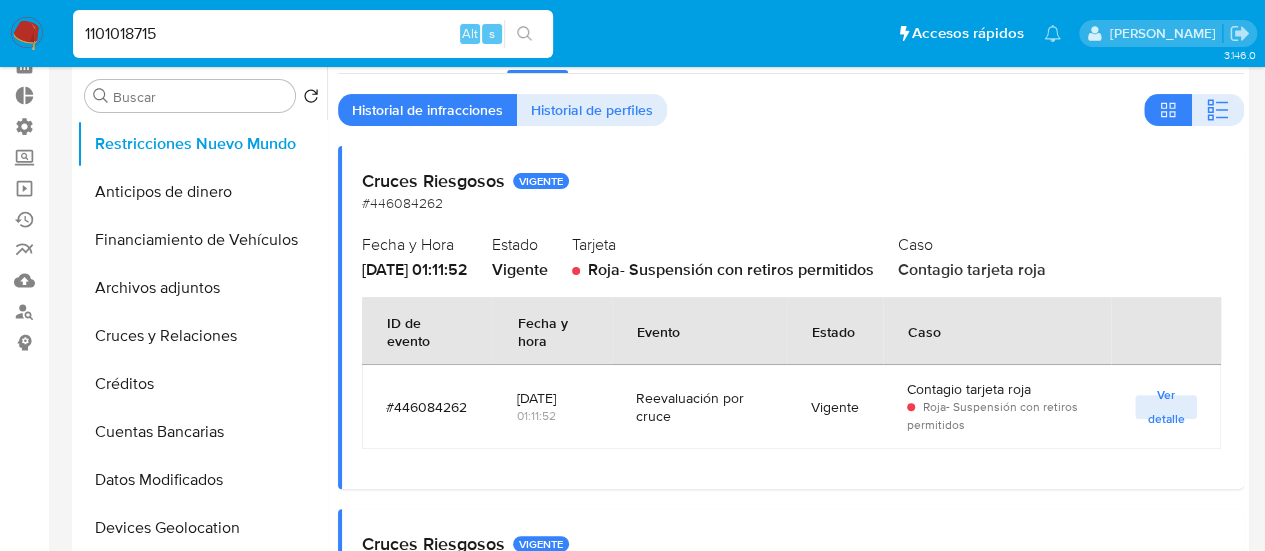 scroll, scrollTop: 0, scrollLeft: 0, axis: both 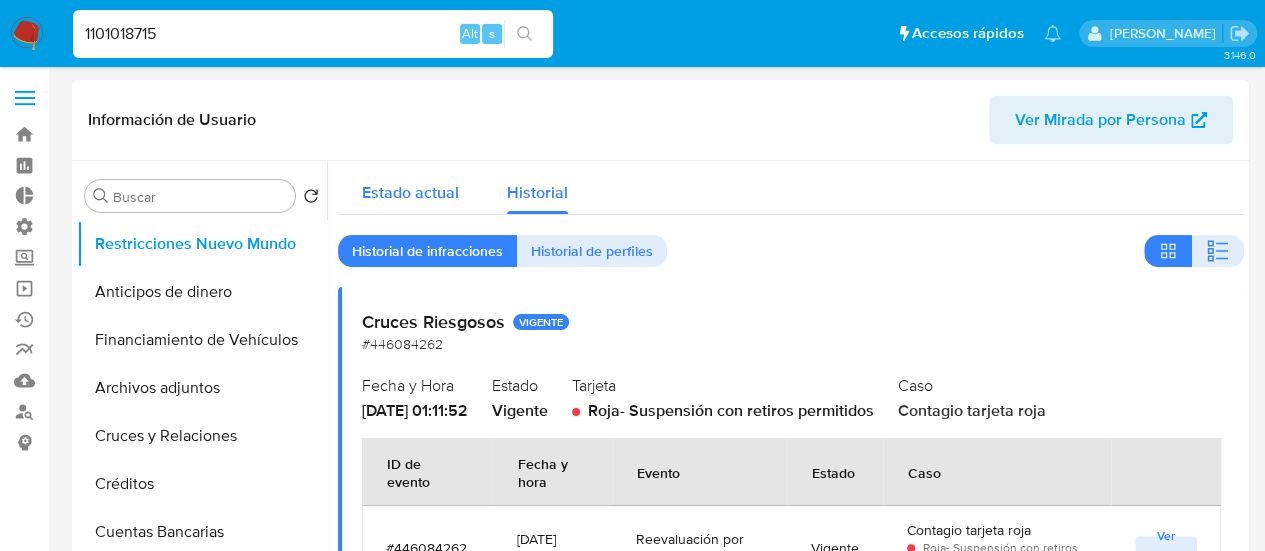 click on "Estado actual" at bounding box center (410, 187) 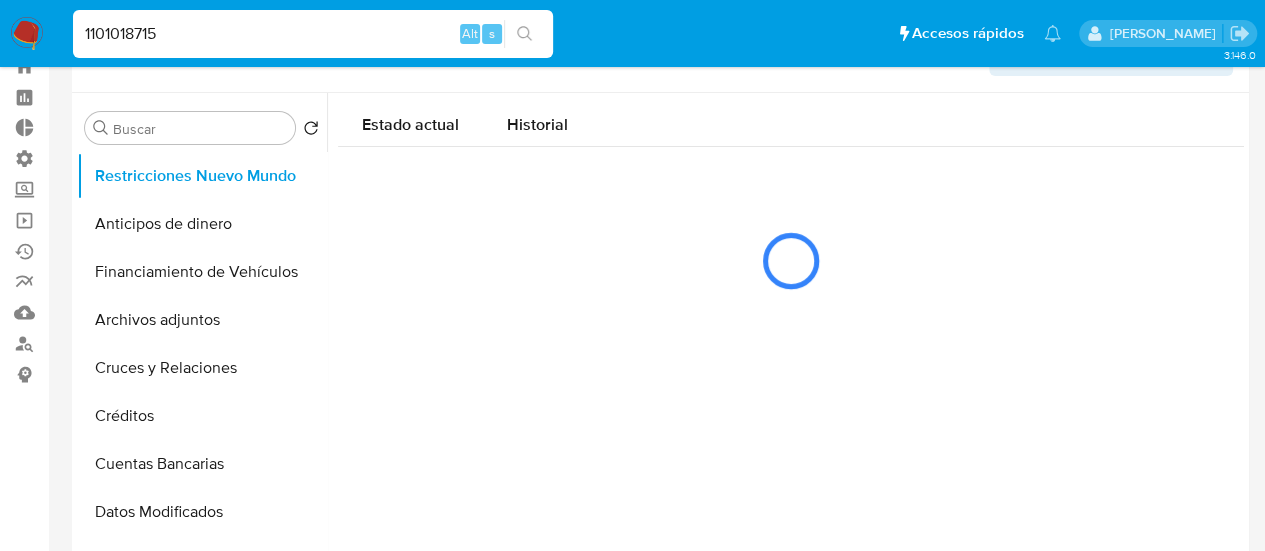 scroll, scrollTop: 100, scrollLeft: 0, axis: vertical 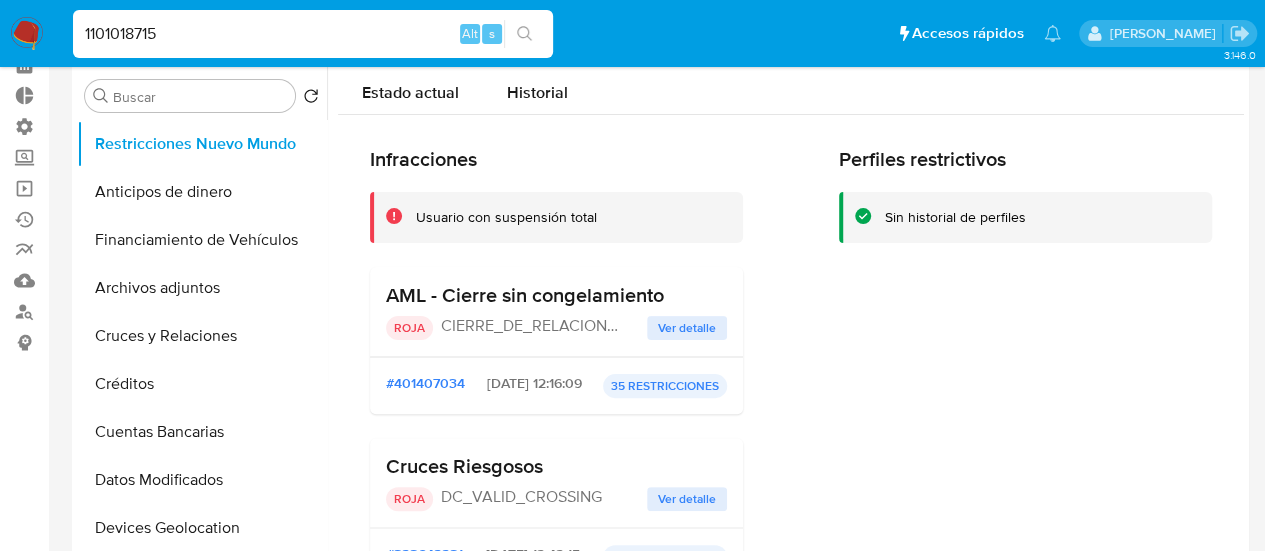 click on "#401407034" at bounding box center [425, 386] 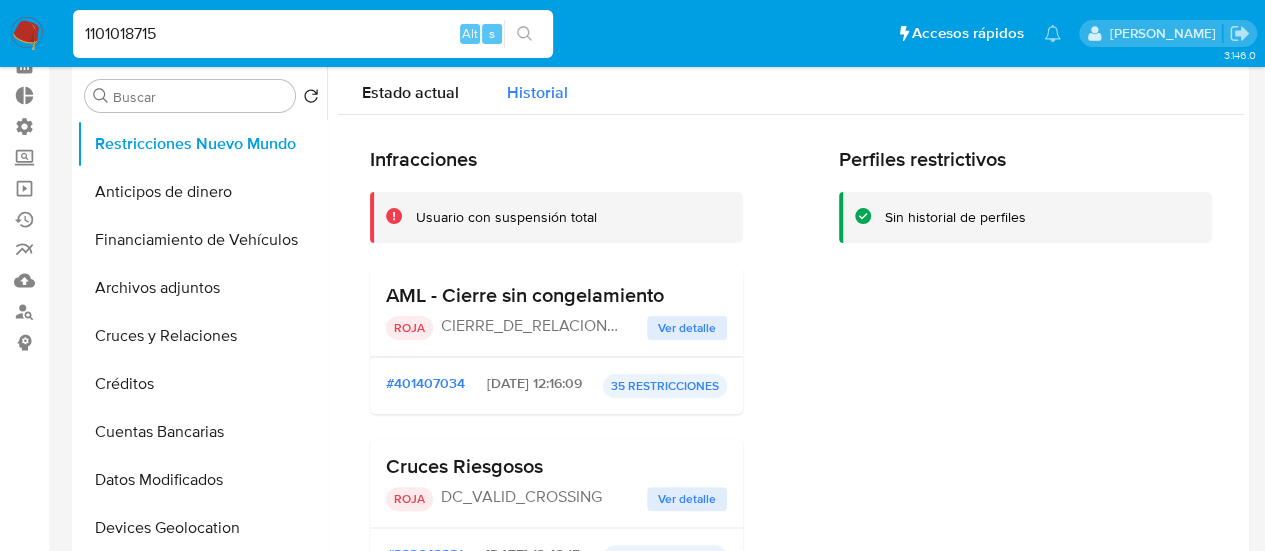 click on "Historial" at bounding box center (537, 92) 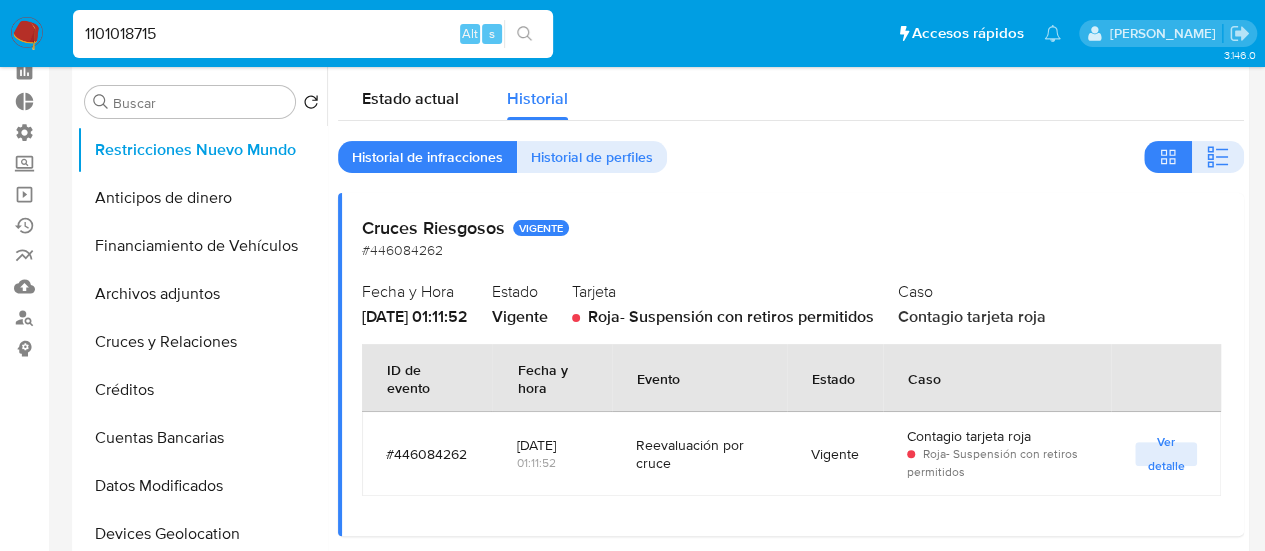 scroll, scrollTop: 0, scrollLeft: 0, axis: both 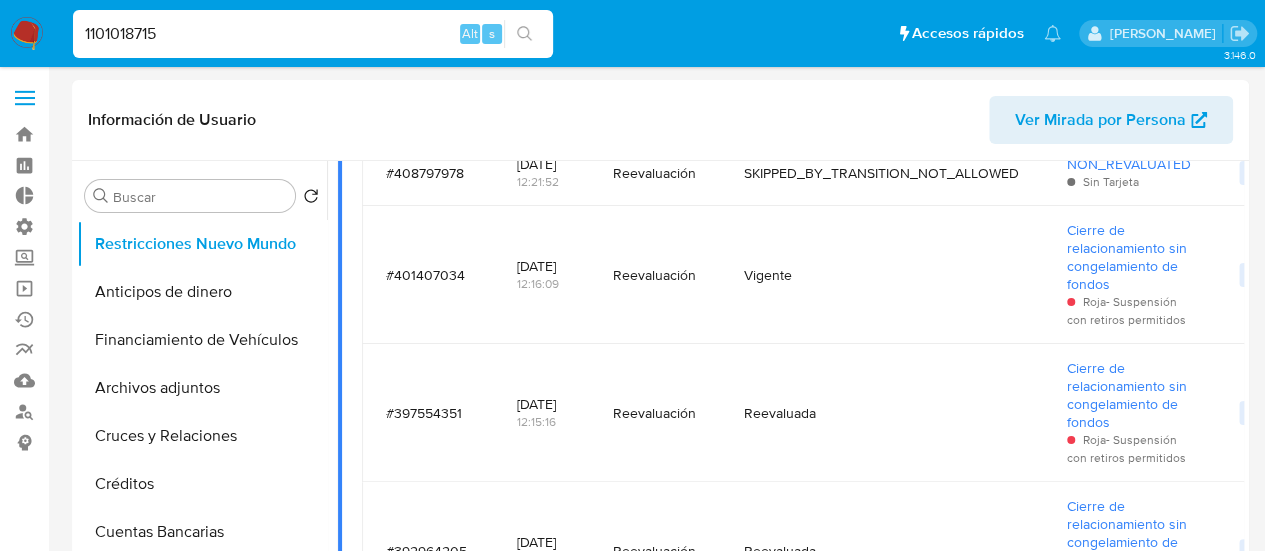 click on "1101018715" at bounding box center (313, 34) 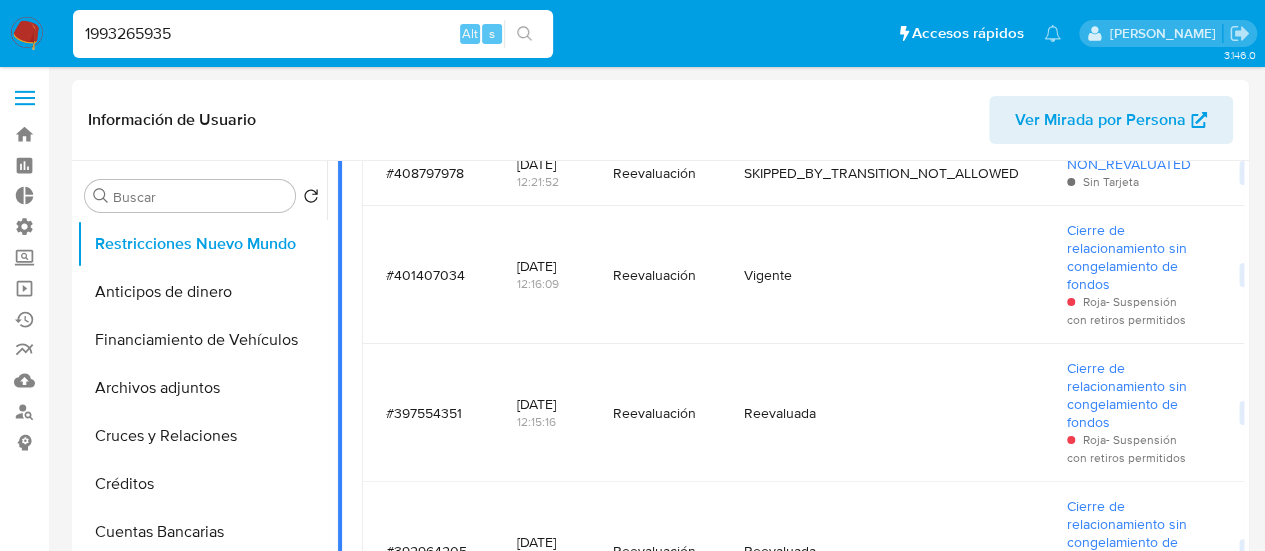 type on "1993265935" 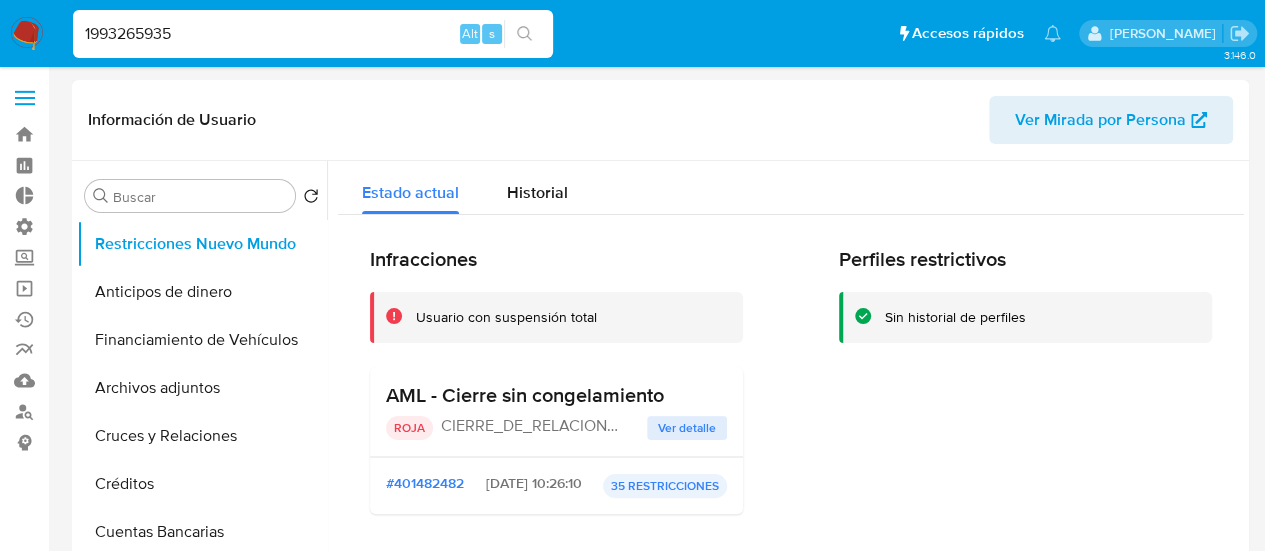 select on "10" 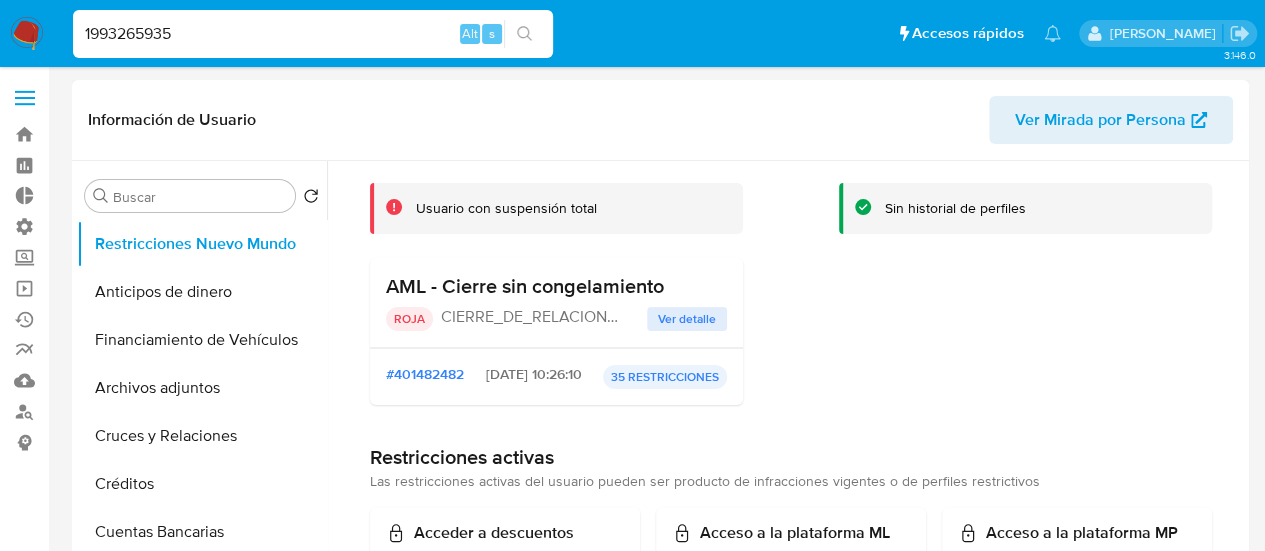 scroll, scrollTop: 0, scrollLeft: 0, axis: both 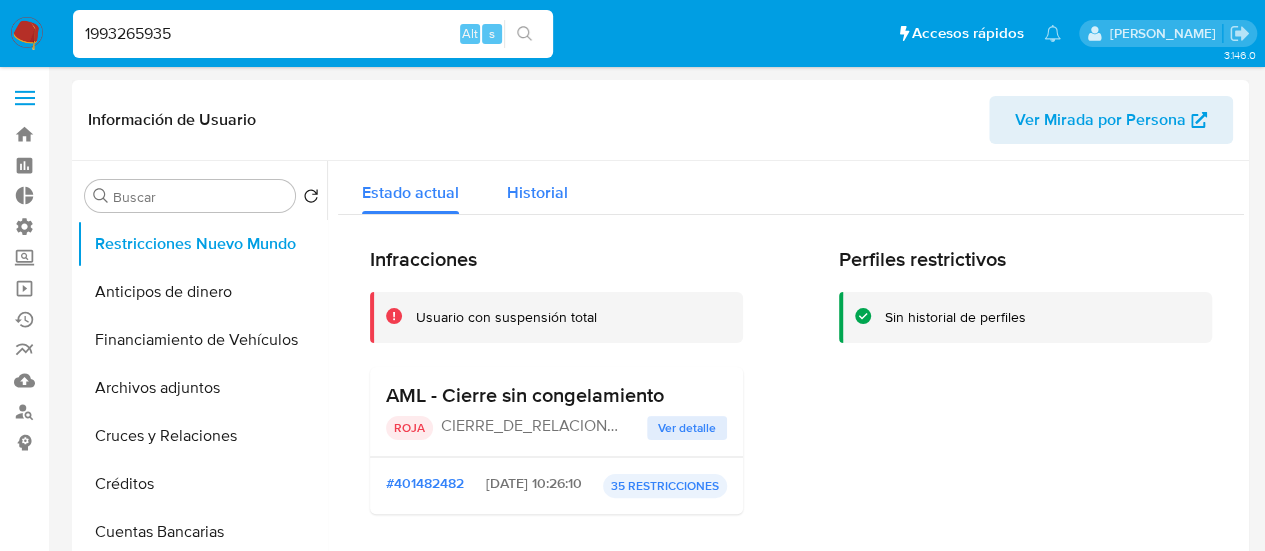 click on "Historial" at bounding box center (537, 192) 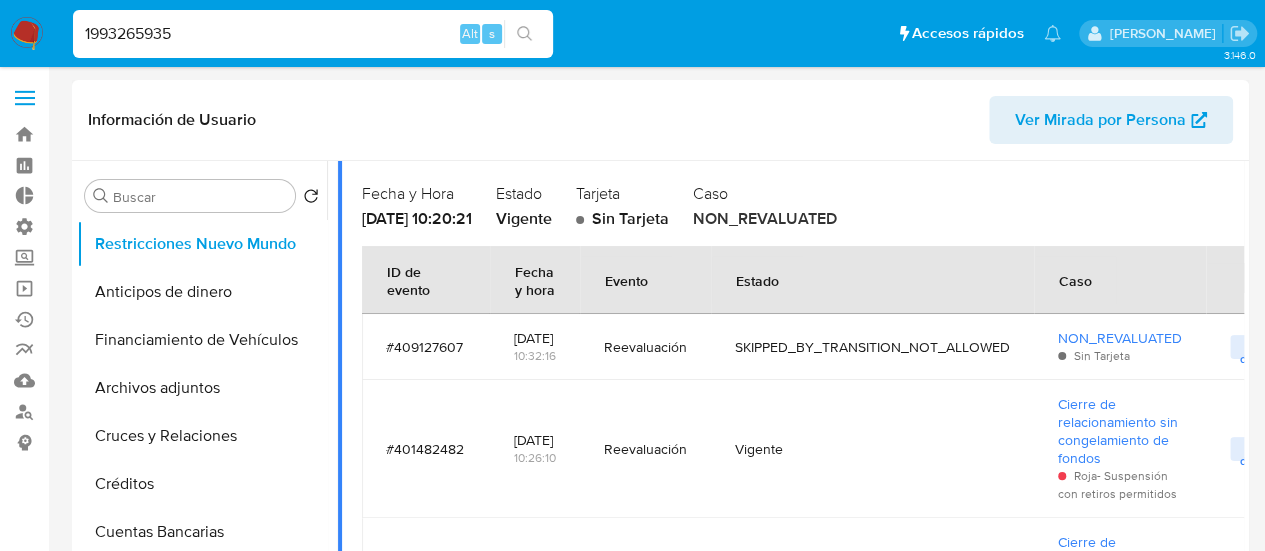 scroll, scrollTop: 240, scrollLeft: 0, axis: vertical 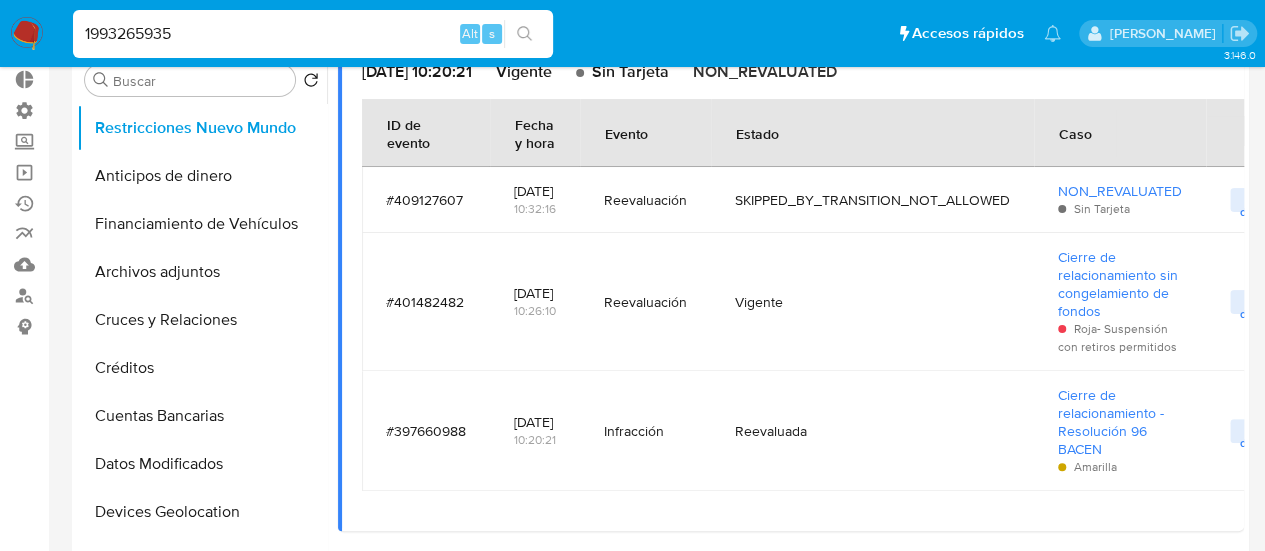 drag, startPoint x: 739, startPoint y: 319, endPoint x: 816, endPoint y: 301, distance: 79.07591 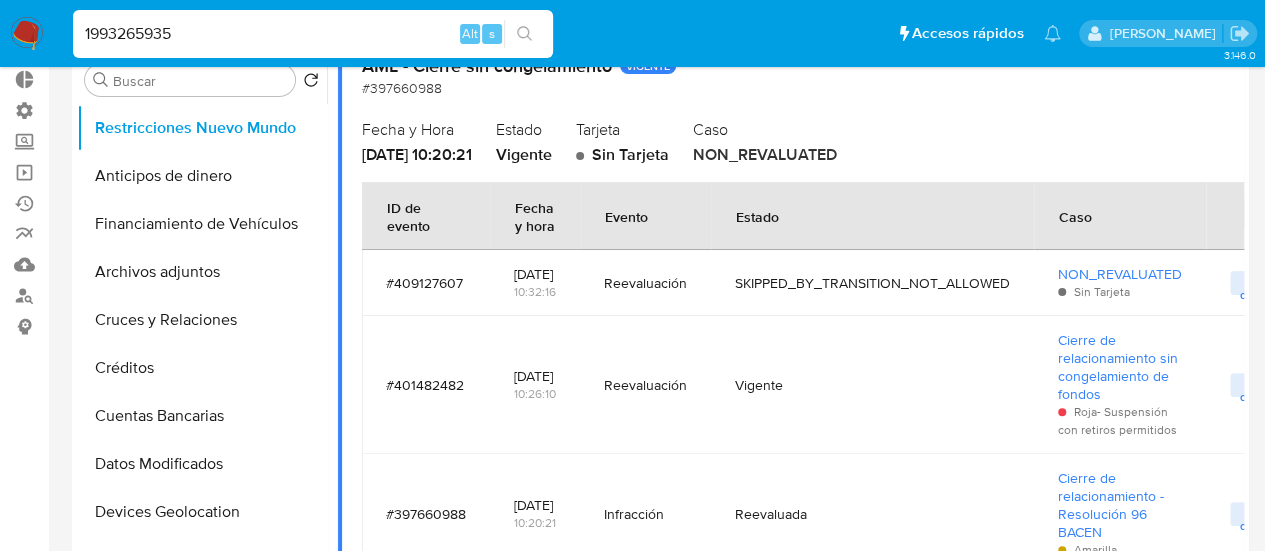 drag, startPoint x: 741, startPoint y: 289, endPoint x: 888, endPoint y: 287, distance: 147.01361 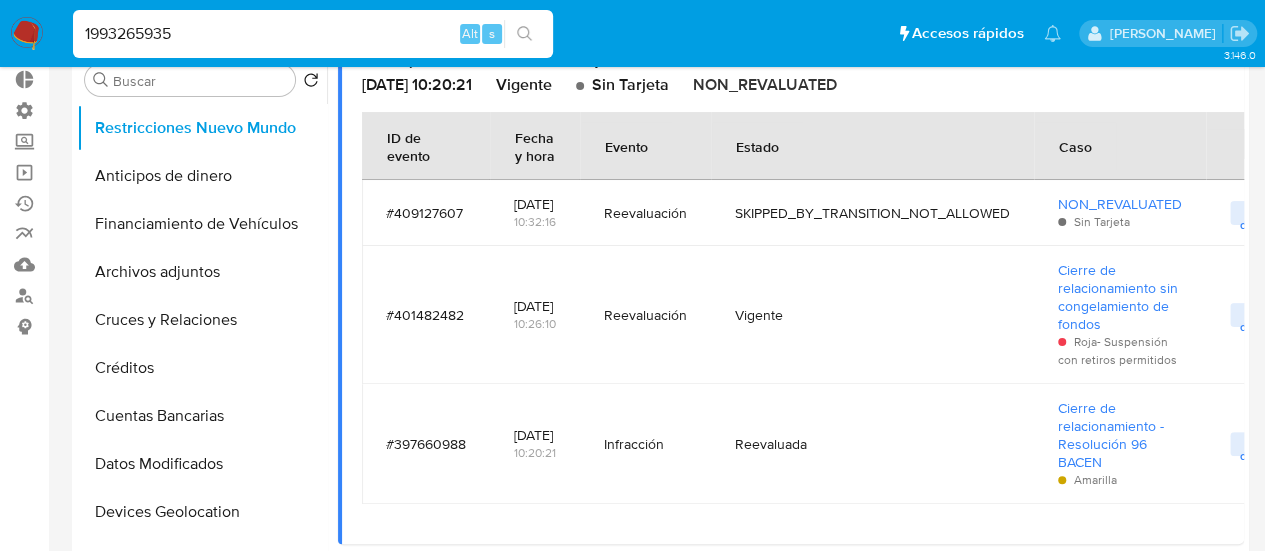 scroll, scrollTop: 240, scrollLeft: 0, axis: vertical 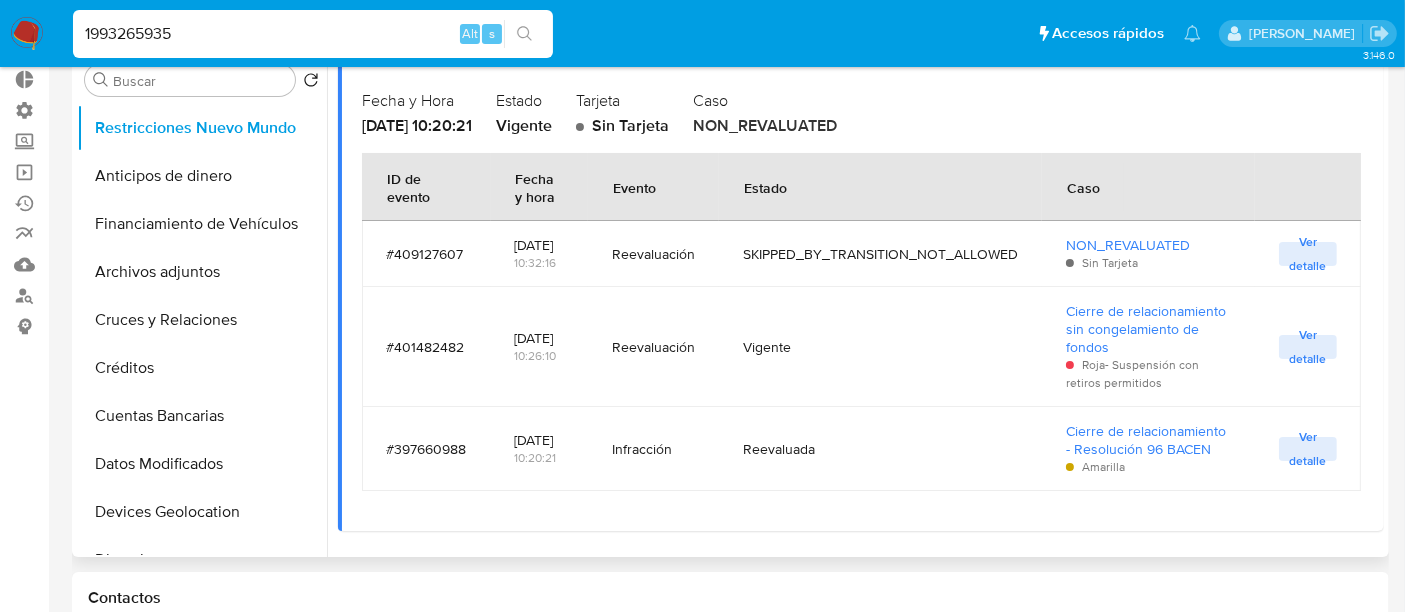 click on "Ver detalle" at bounding box center [1308, 254] 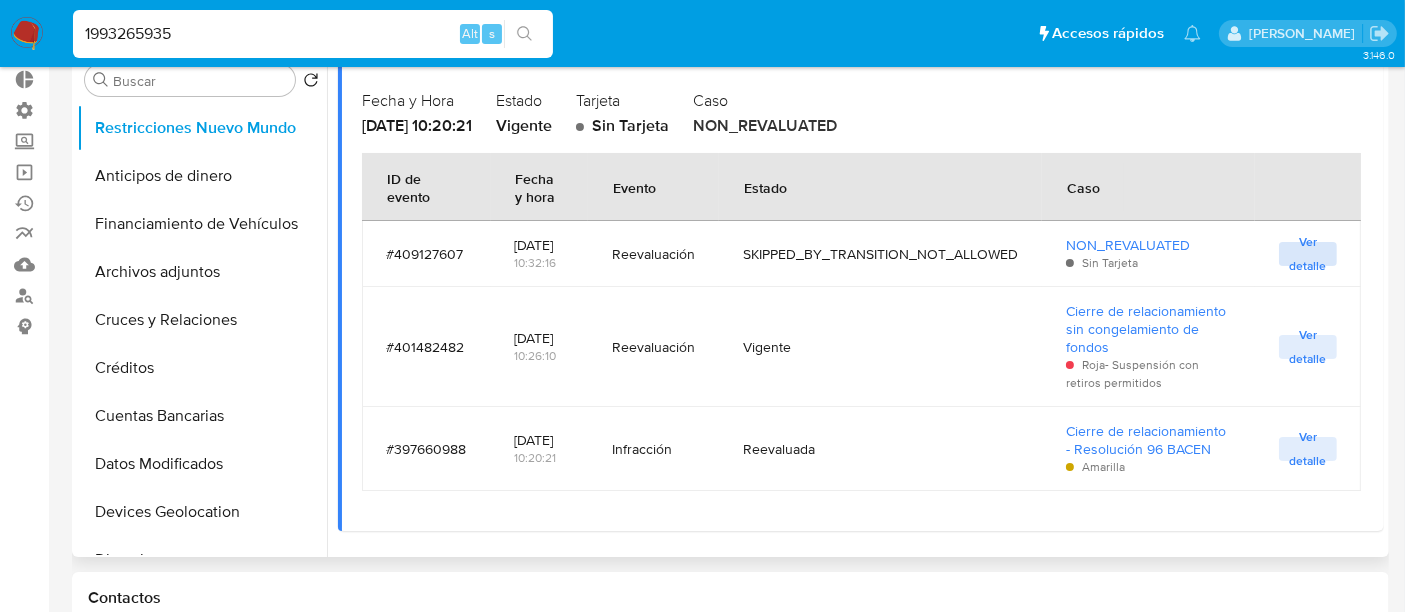 scroll, scrollTop: 0, scrollLeft: 0, axis: both 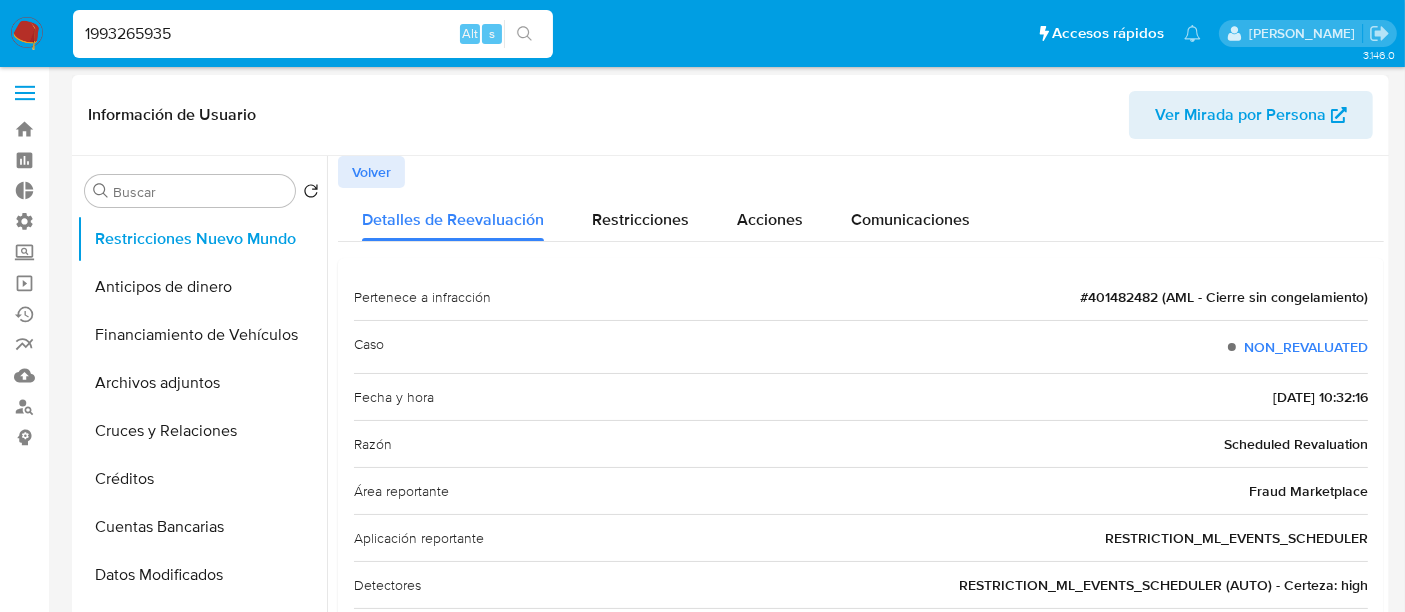 drag, startPoint x: 1107, startPoint y: 287, endPoint x: 1252, endPoint y: 282, distance: 145.08618 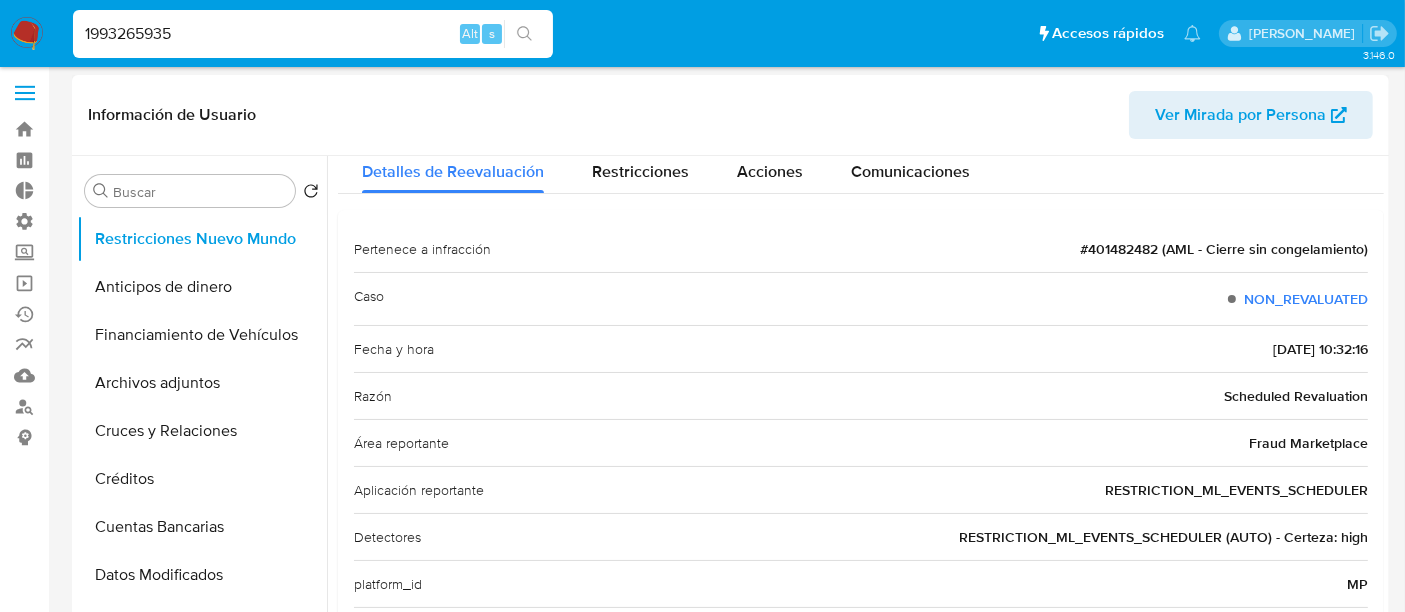 scroll, scrollTop: 74, scrollLeft: 0, axis: vertical 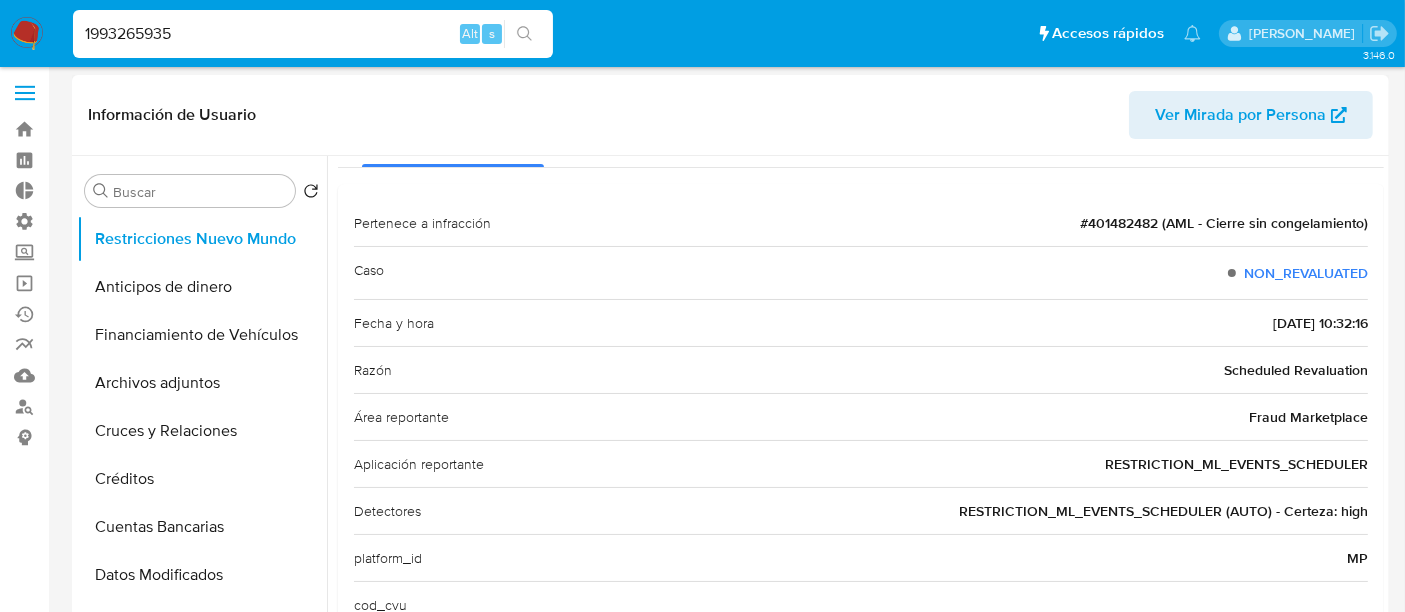 drag, startPoint x: 1182, startPoint y: 454, endPoint x: 1285, endPoint y: 451, distance: 103.04368 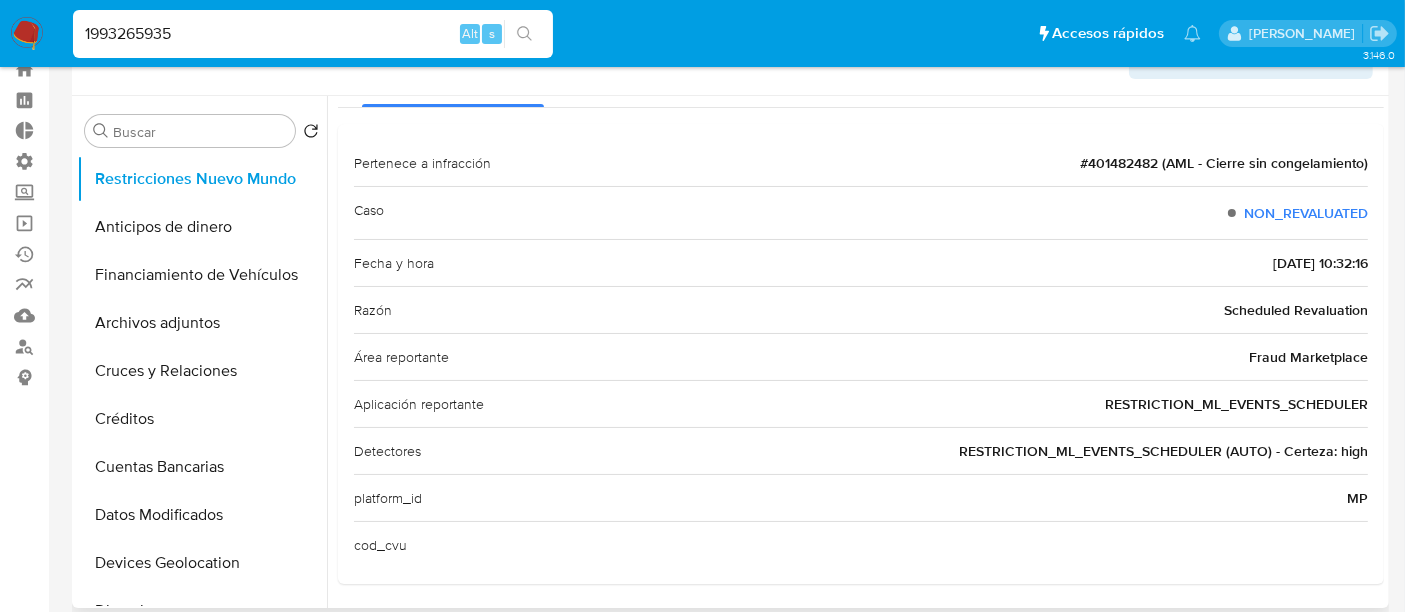 scroll, scrollTop: 116, scrollLeft: 0, axis: vertical 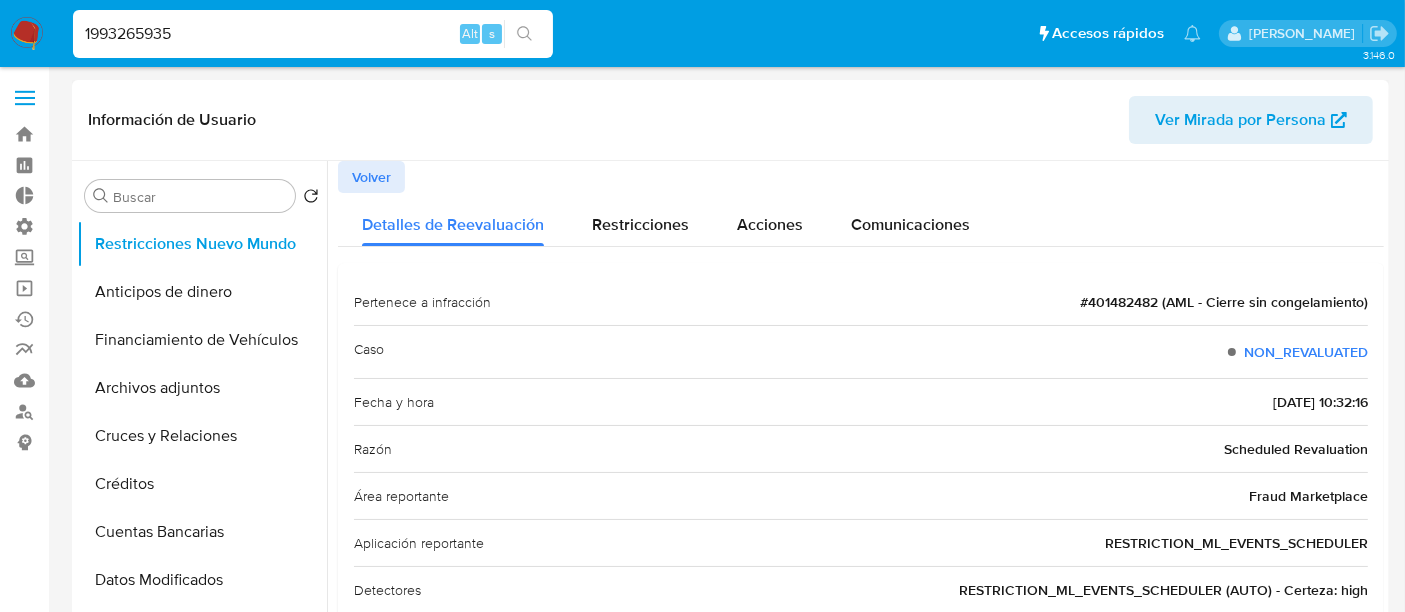 click on "Volver" at bounding box center (371, 177) 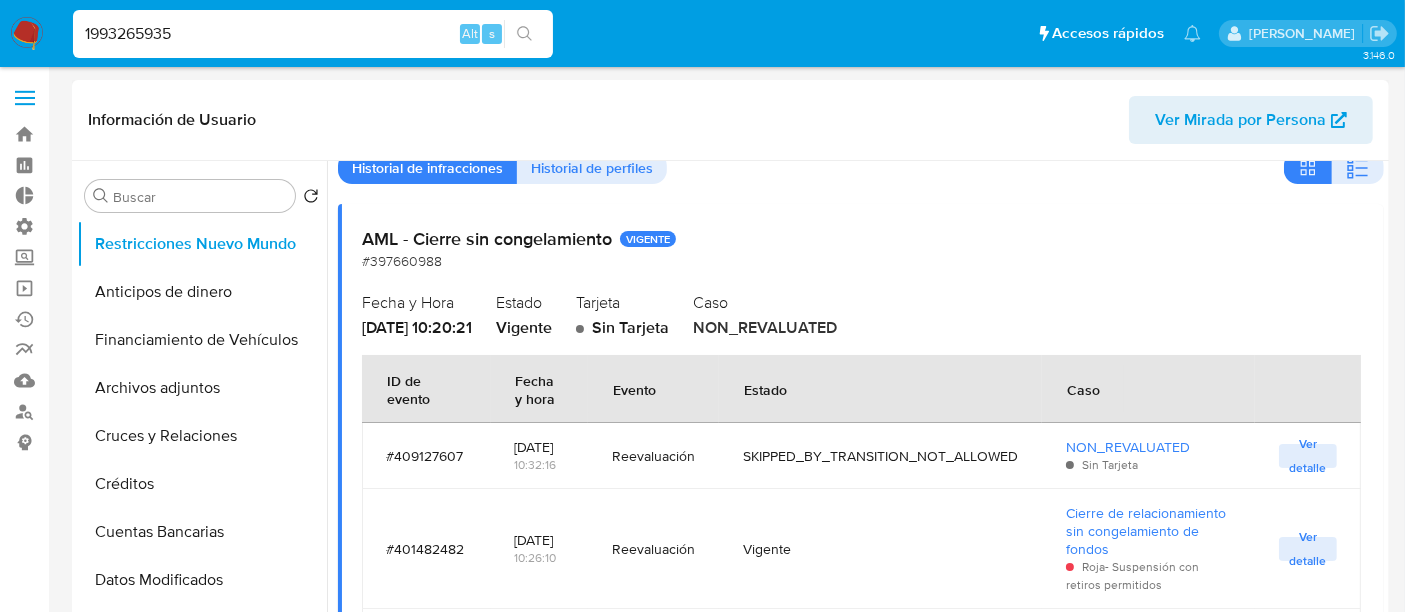 scroll, scrollTop: 186, scrollLeft: 0, axis: vertical 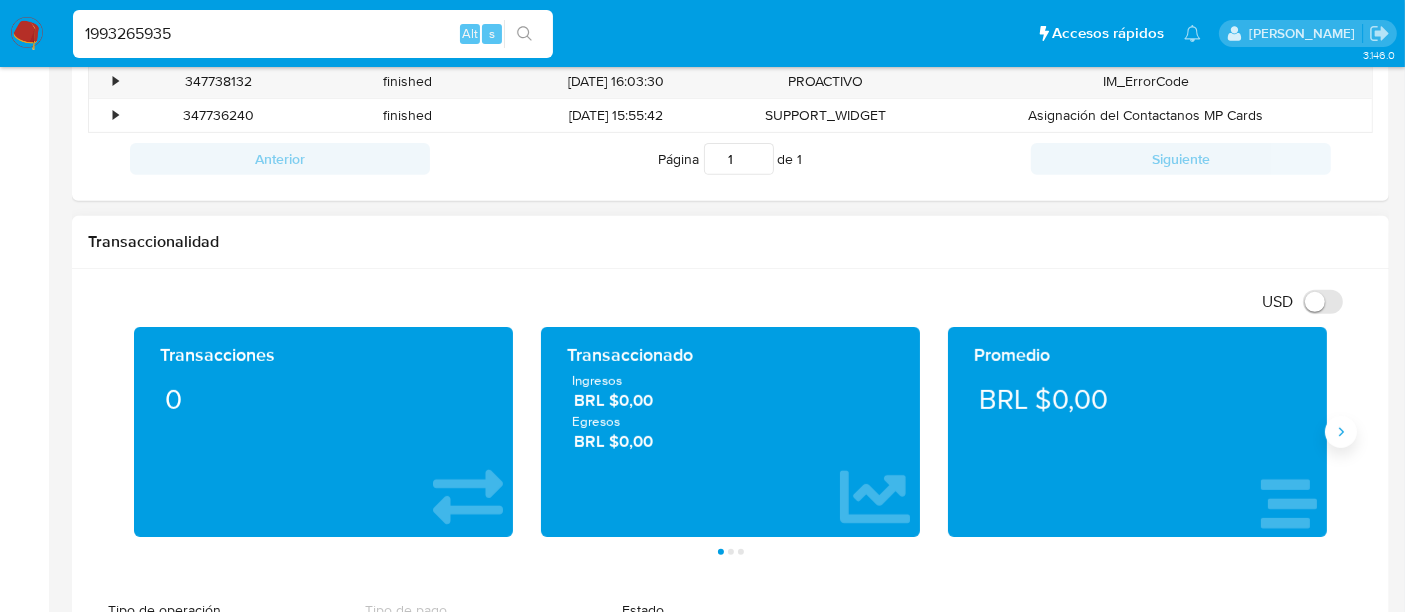 click at bounding box center [1341, 432] 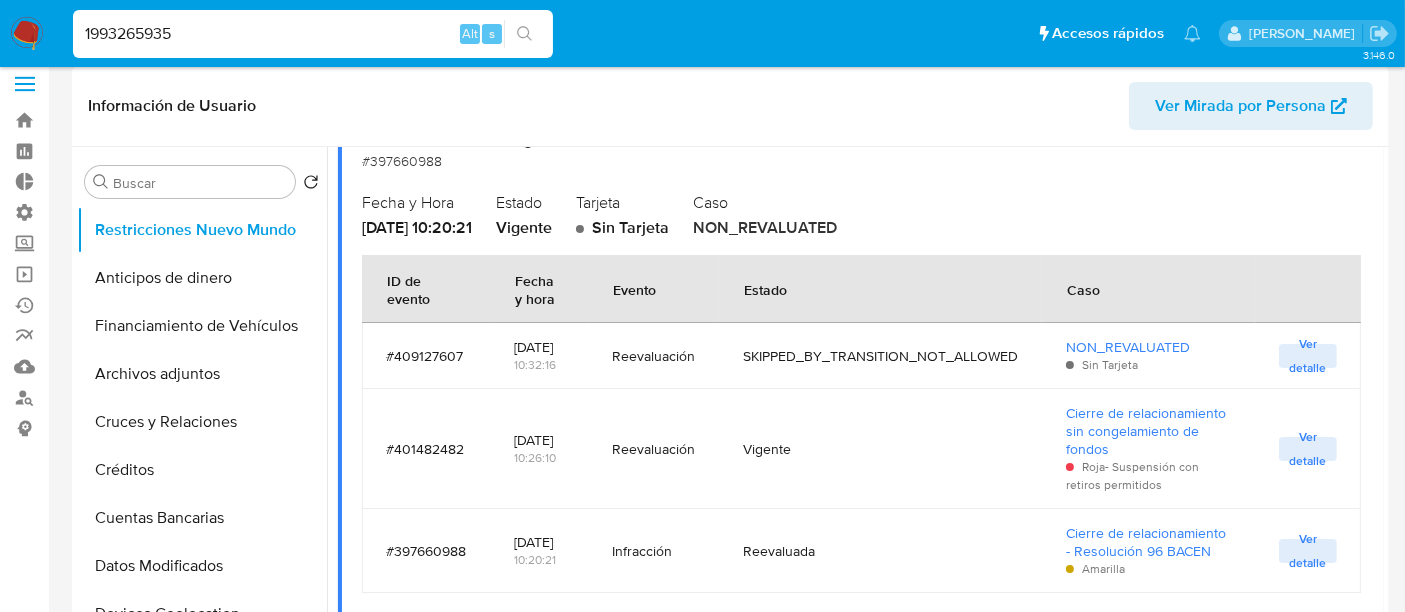 scroll, scrollTop: 0, scrollLeft: 0, axis: both 